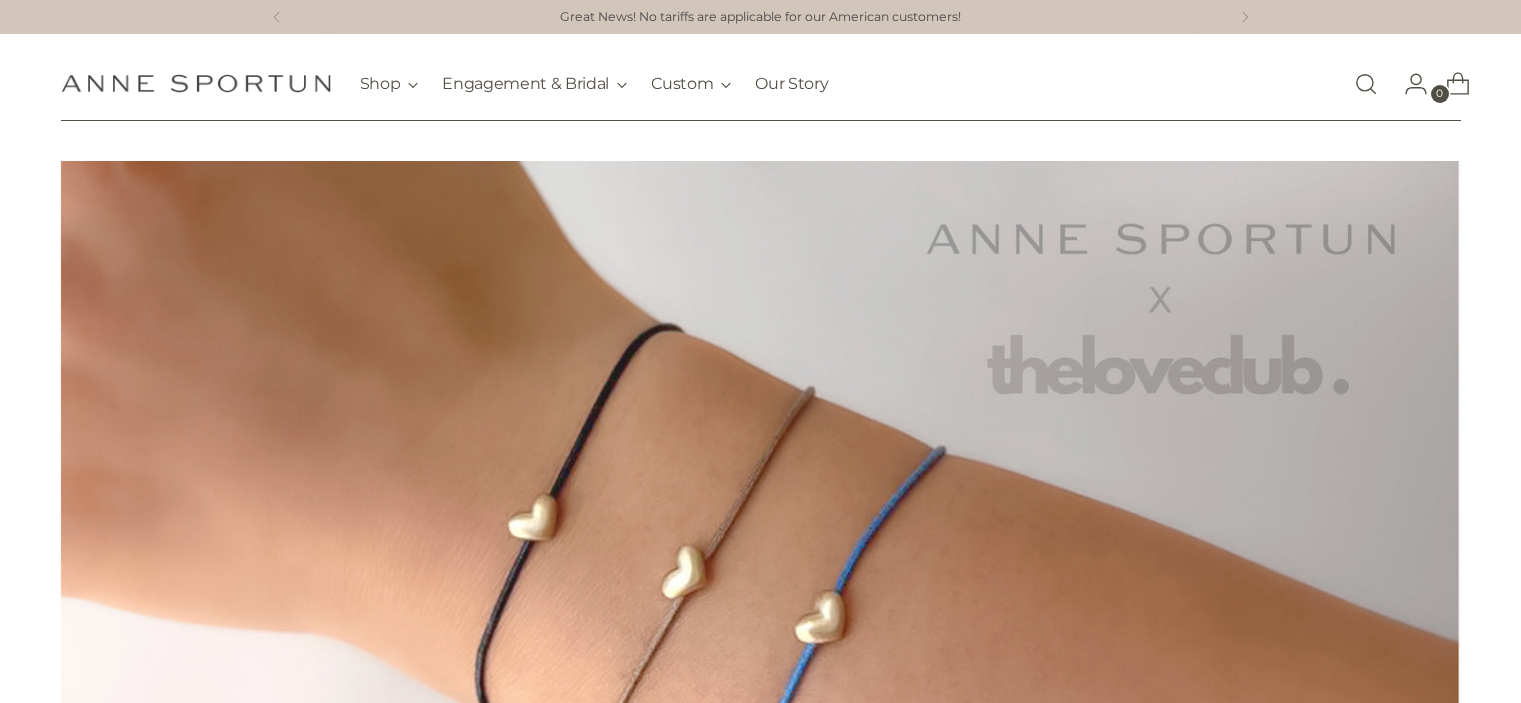 scroll, scrollTop: 0, scrollLeft: 0, axis: both 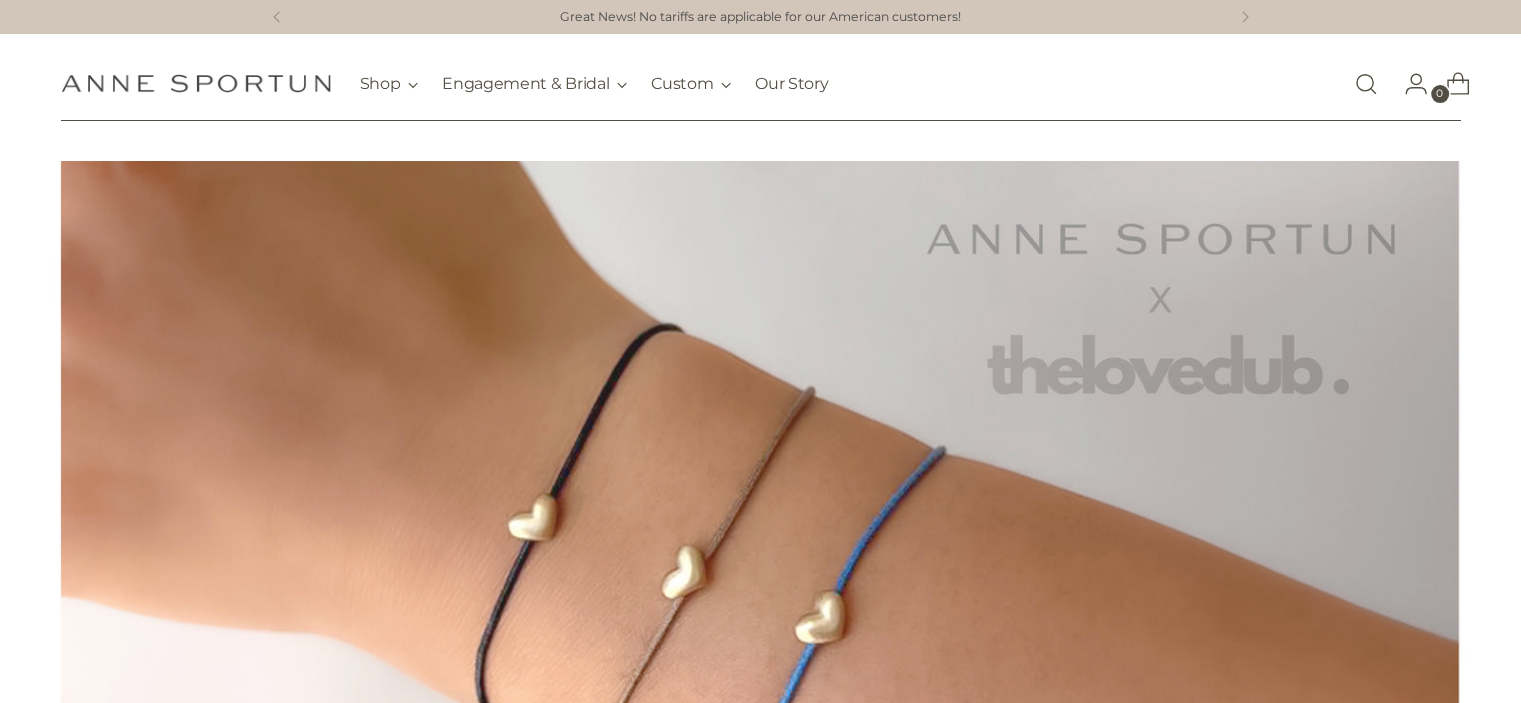 click at bounding box center (1366, 84) 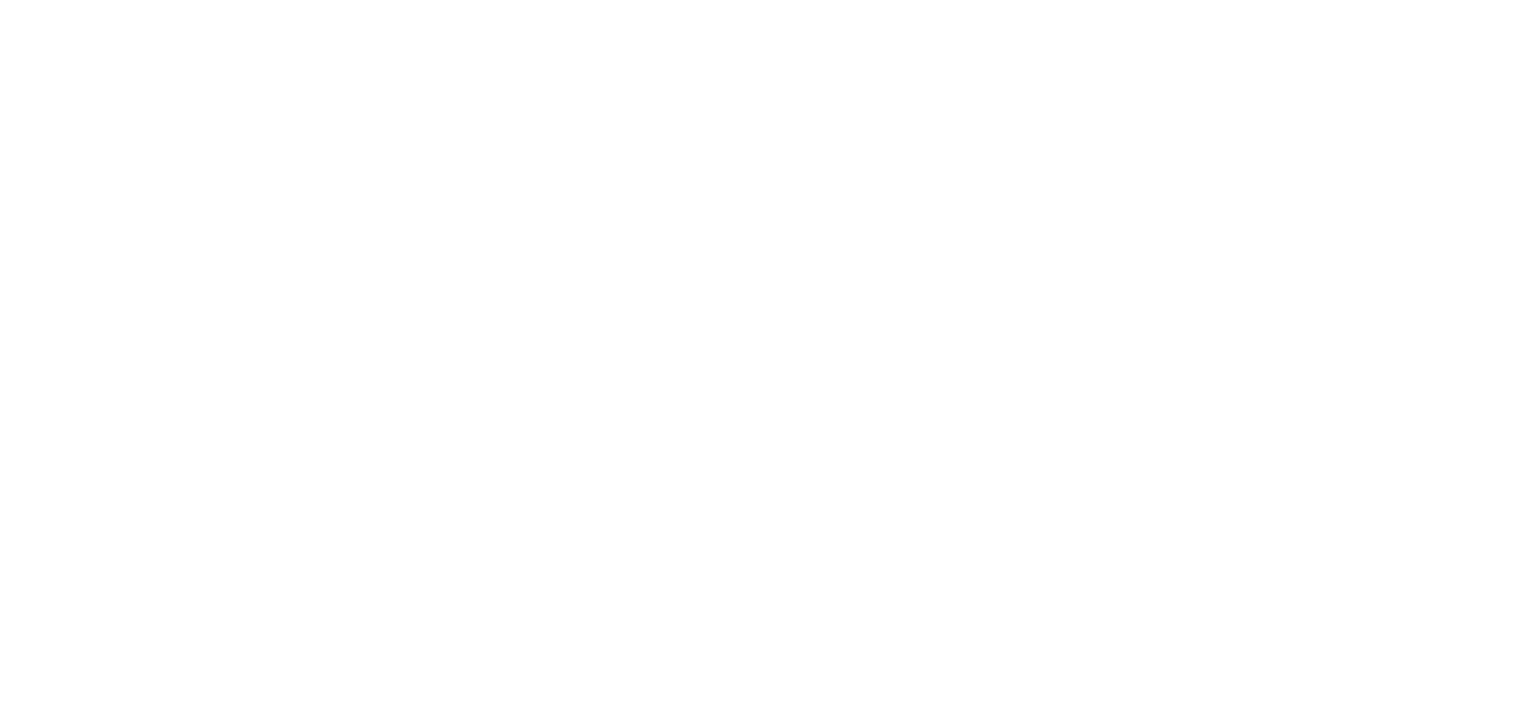 scroll, scrollTop: 0, scrollLeft: 0, axis: both 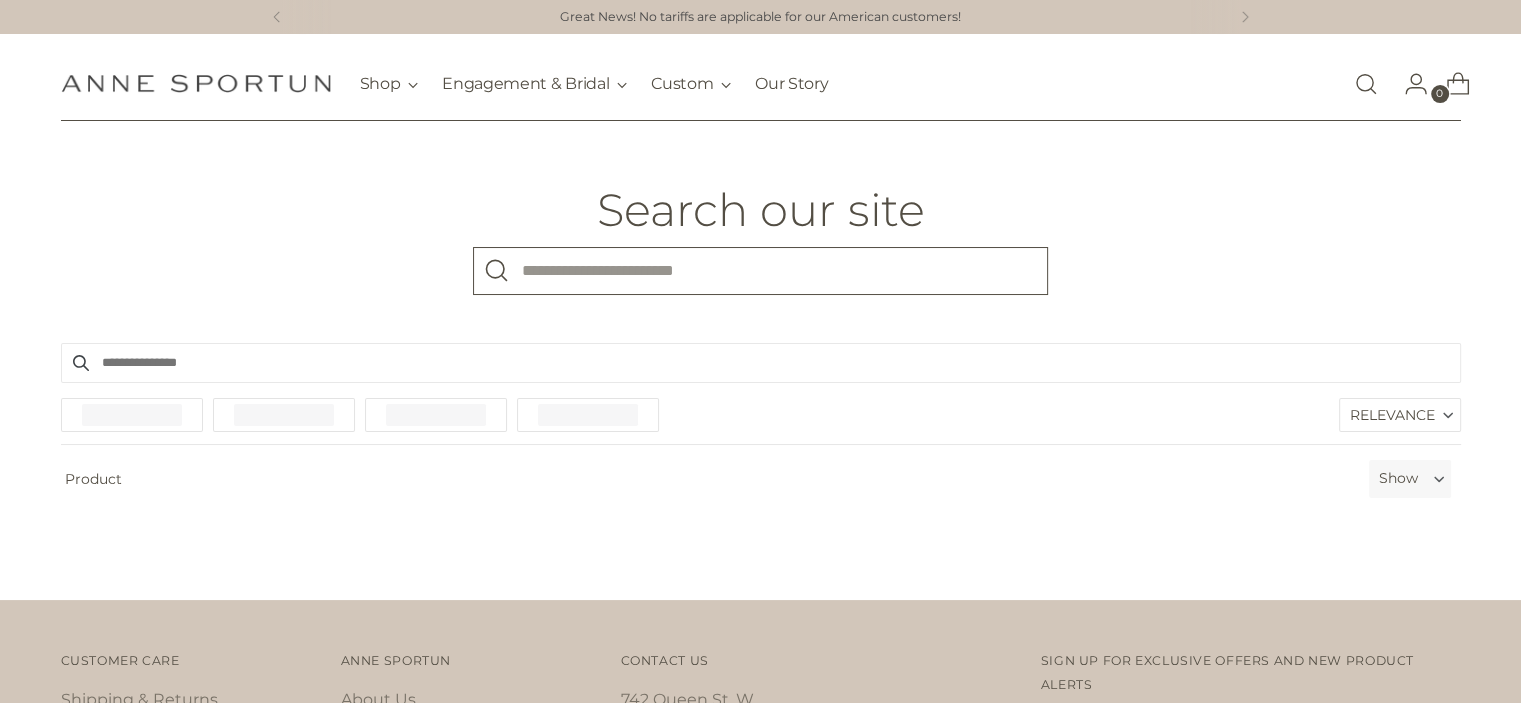 click on "What are you looking for?" at bounding box center [760, 271] 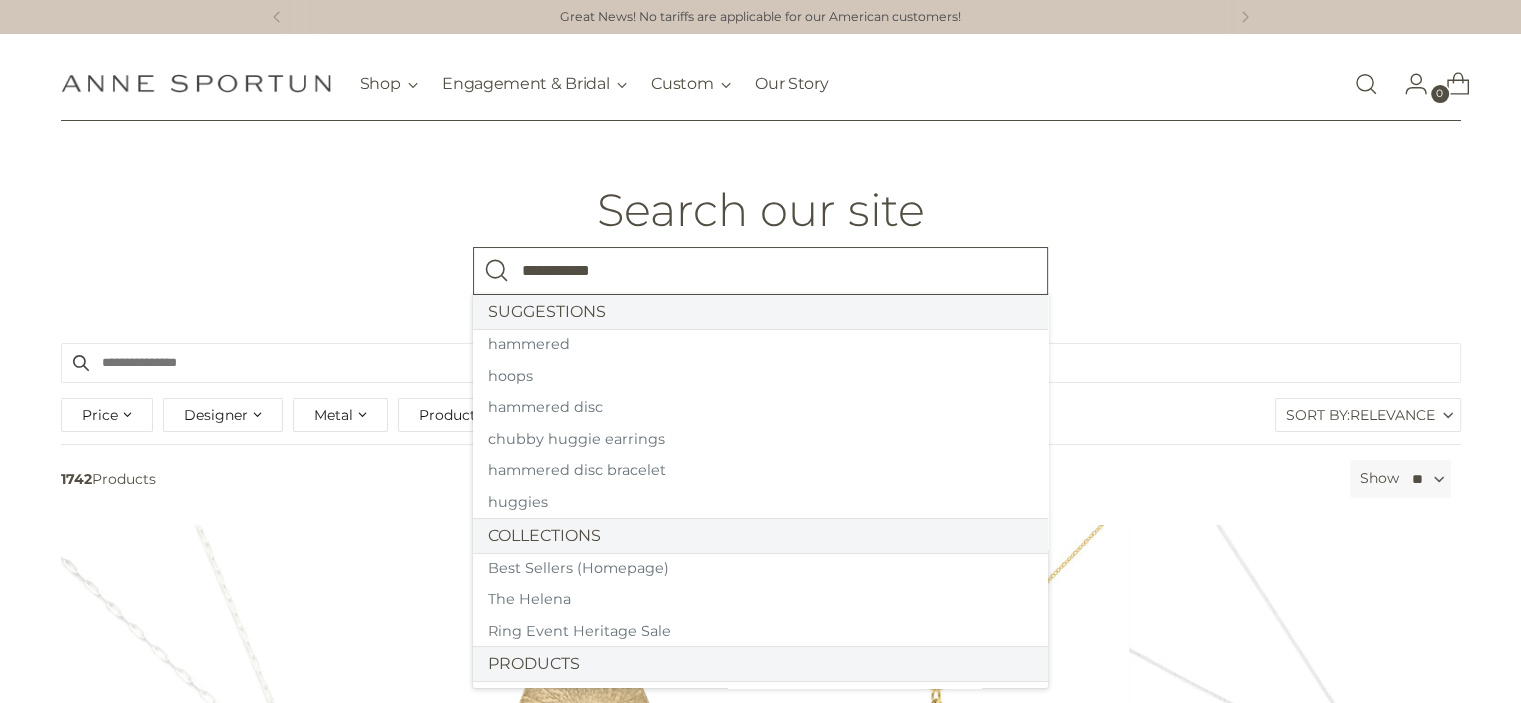 type on "**********" 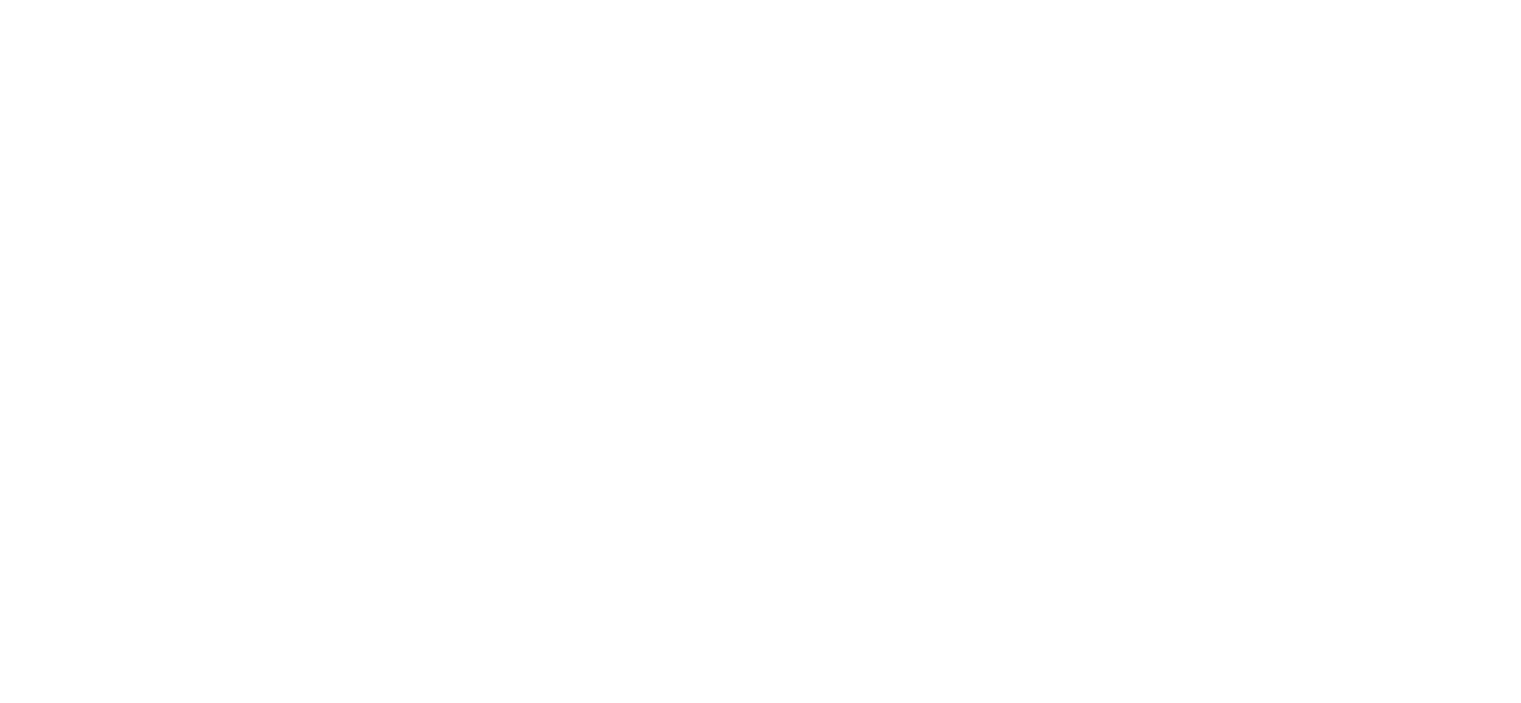 scroll, scrollTop: 0, scrollLeft: 0, axis: both 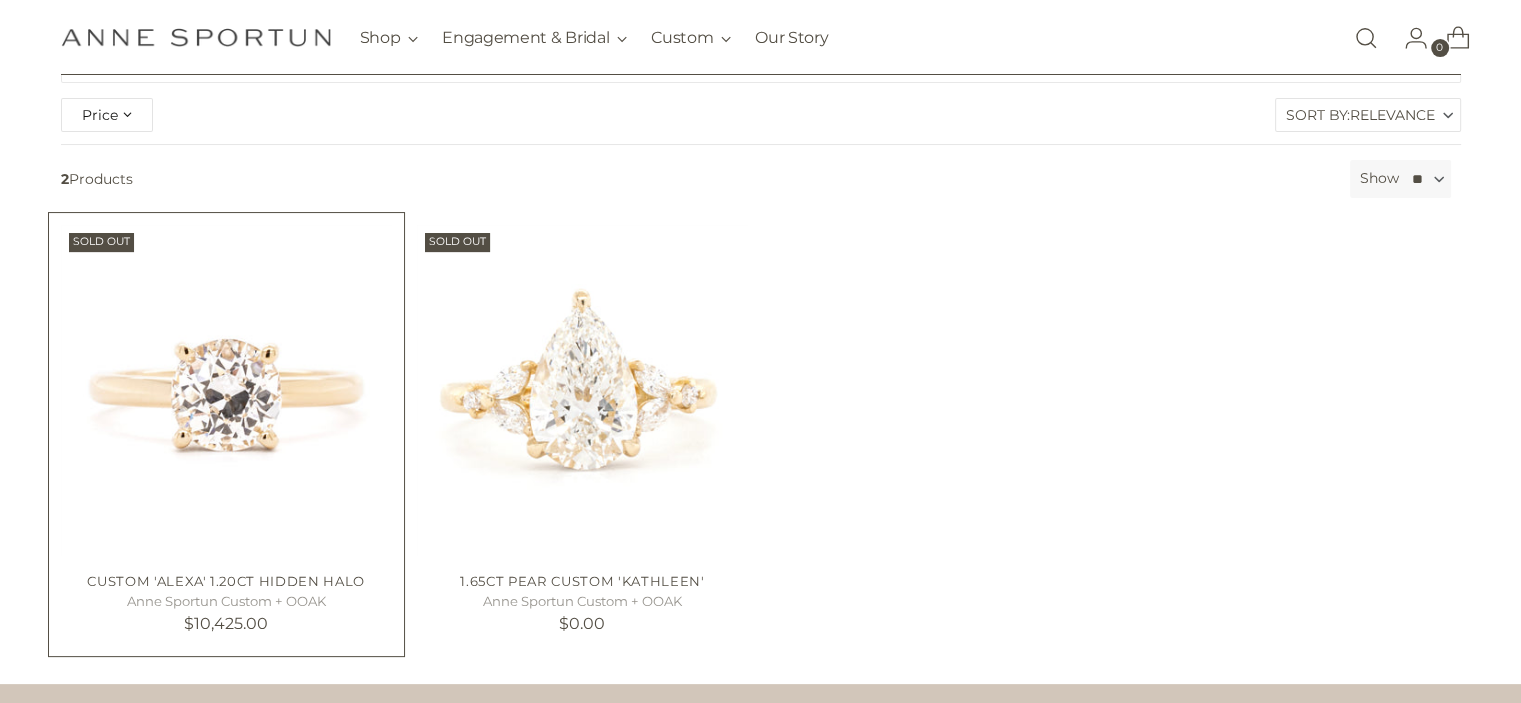 click at bounding box center [0, 0] 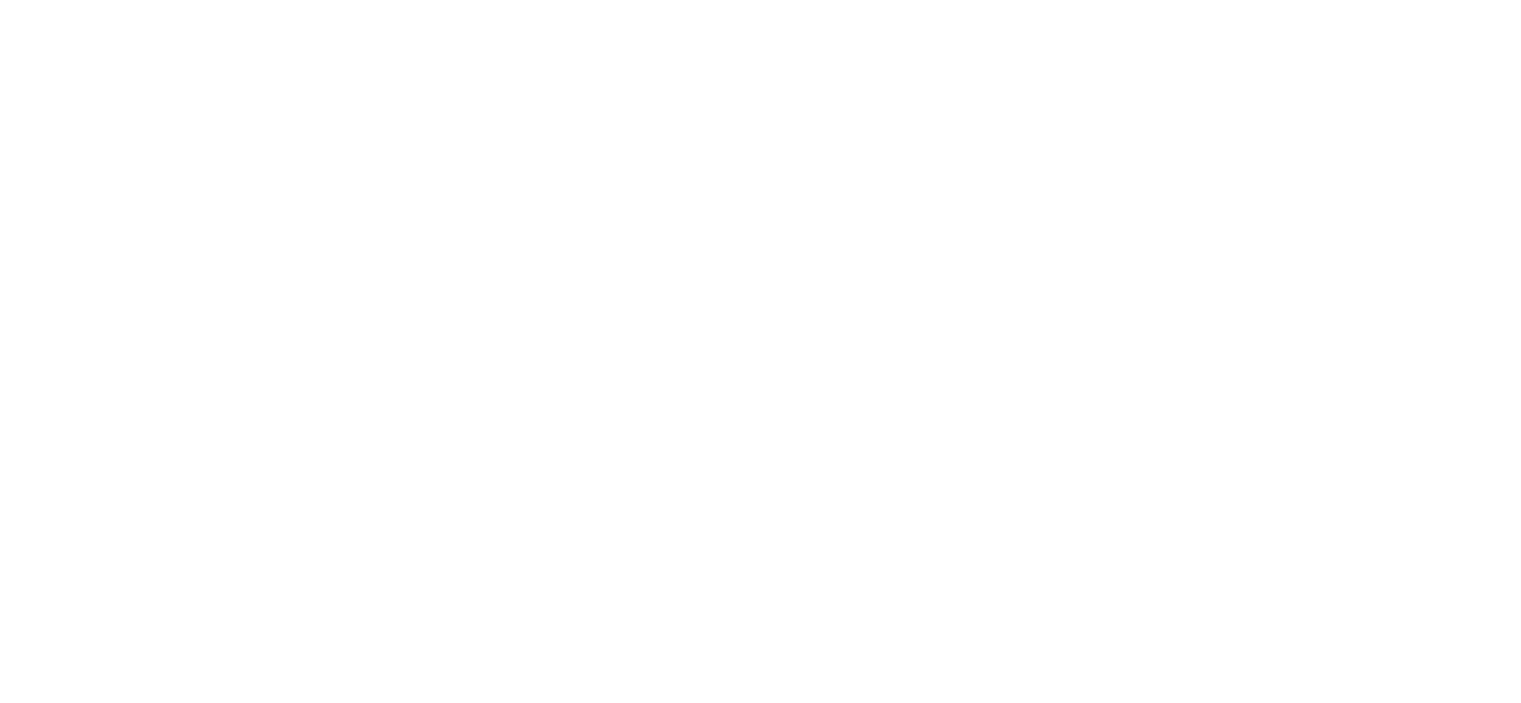 scroll, scrollTop: 0, scrollLeft: 0, axis: both 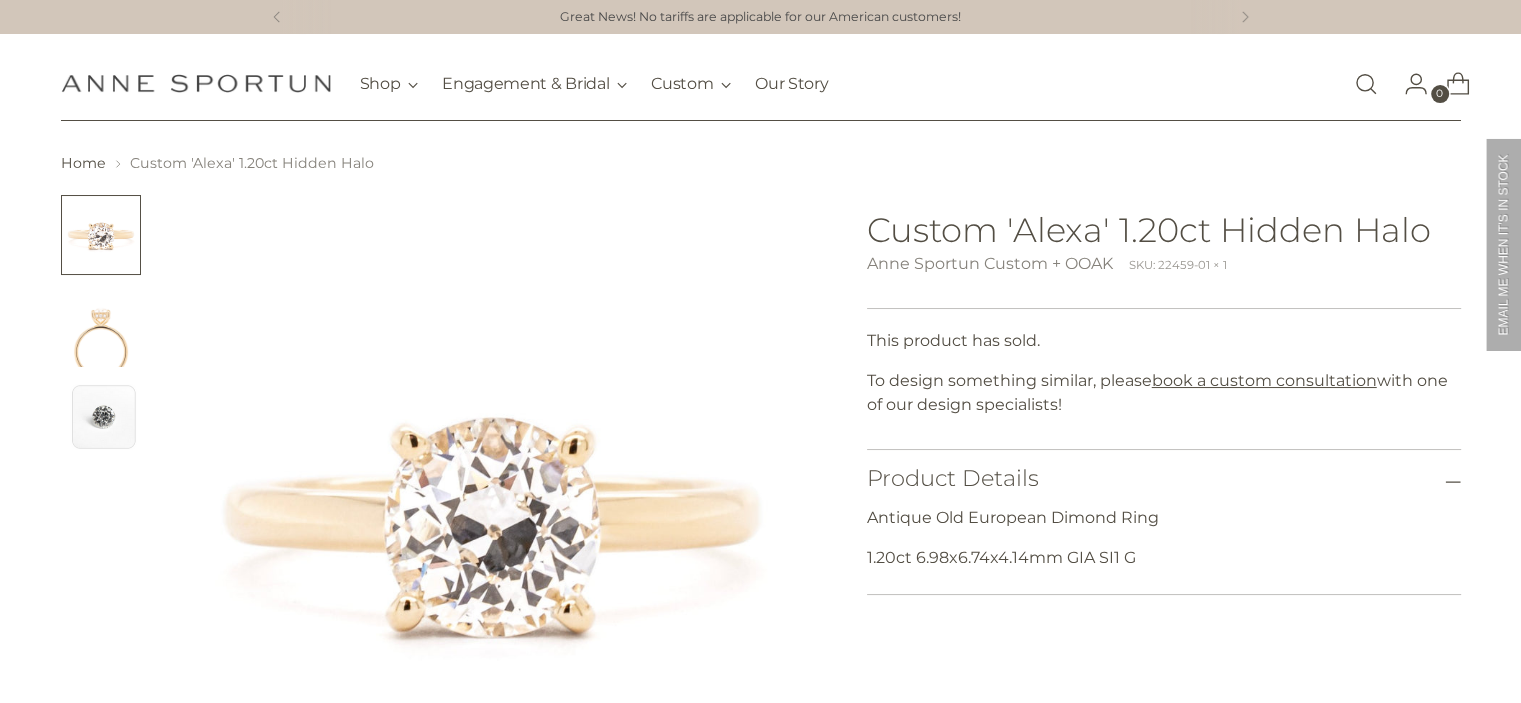 click at bounding box center [101, 327] 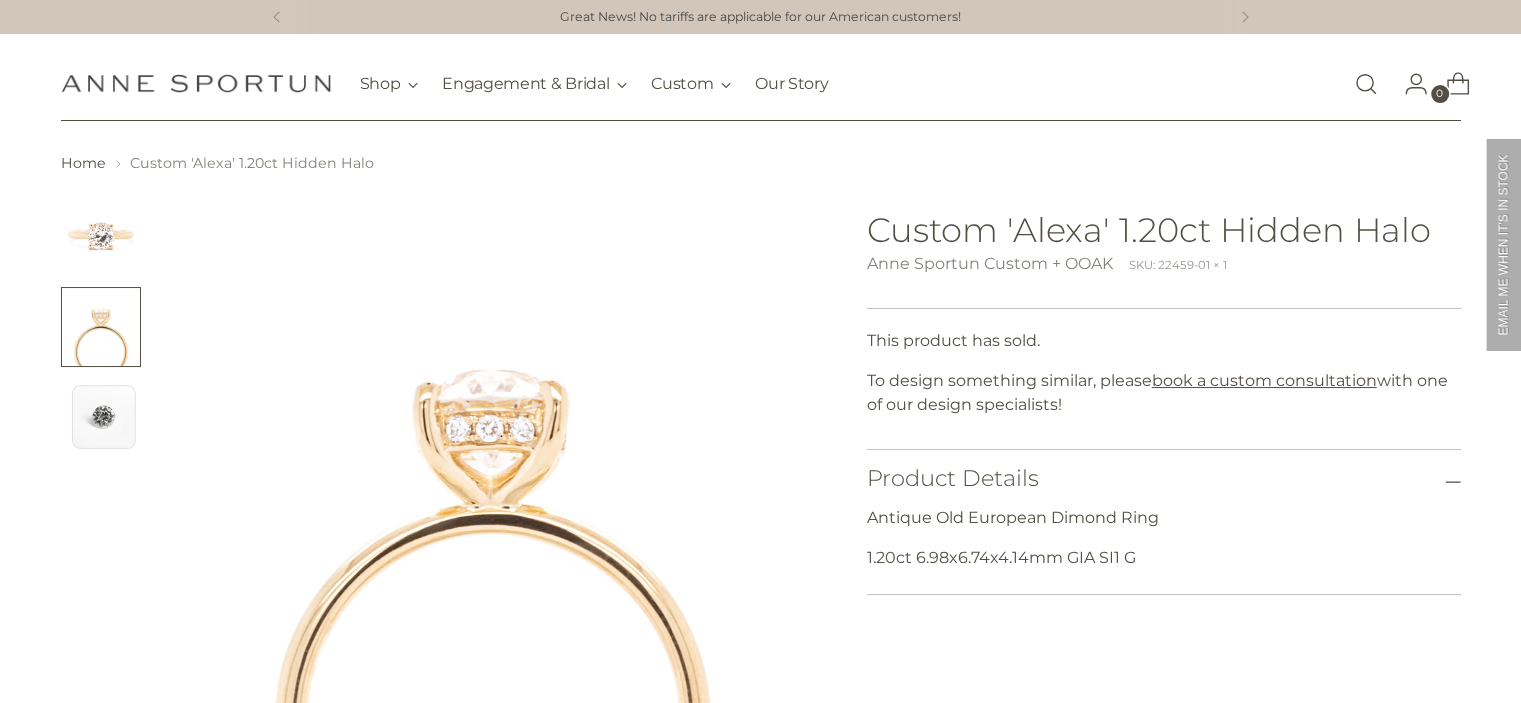click at bounding box center (101, 419) 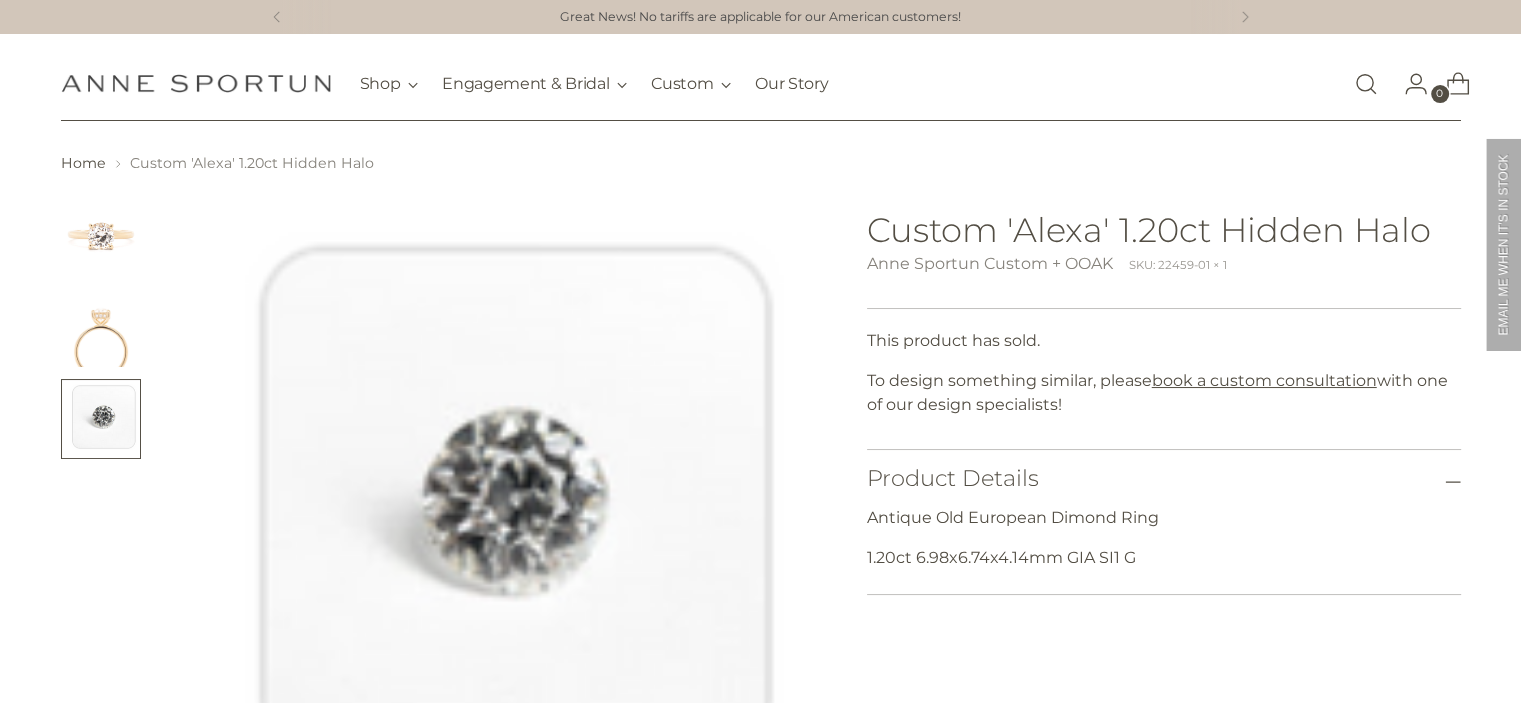 click at bounding box center (101, 327) 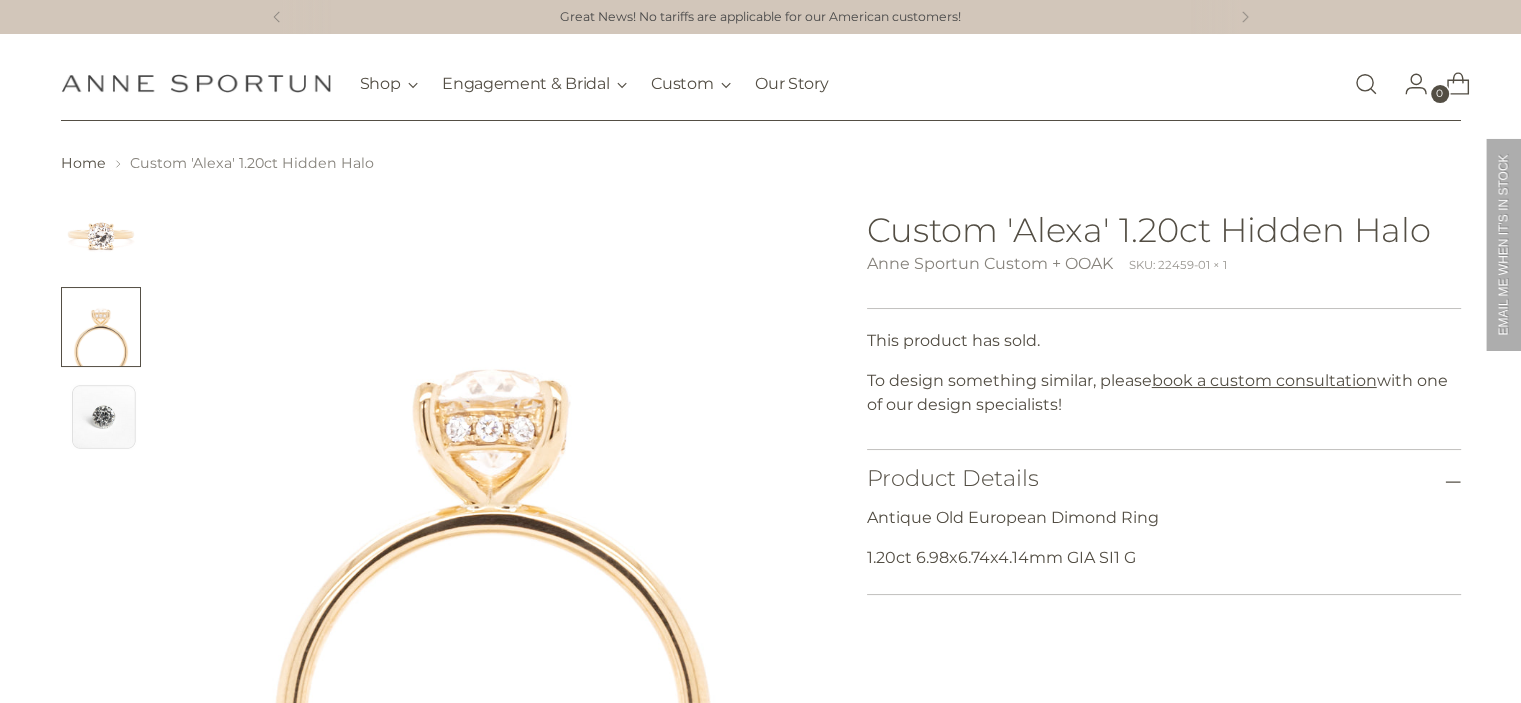 click at bounding box center (101, 419) 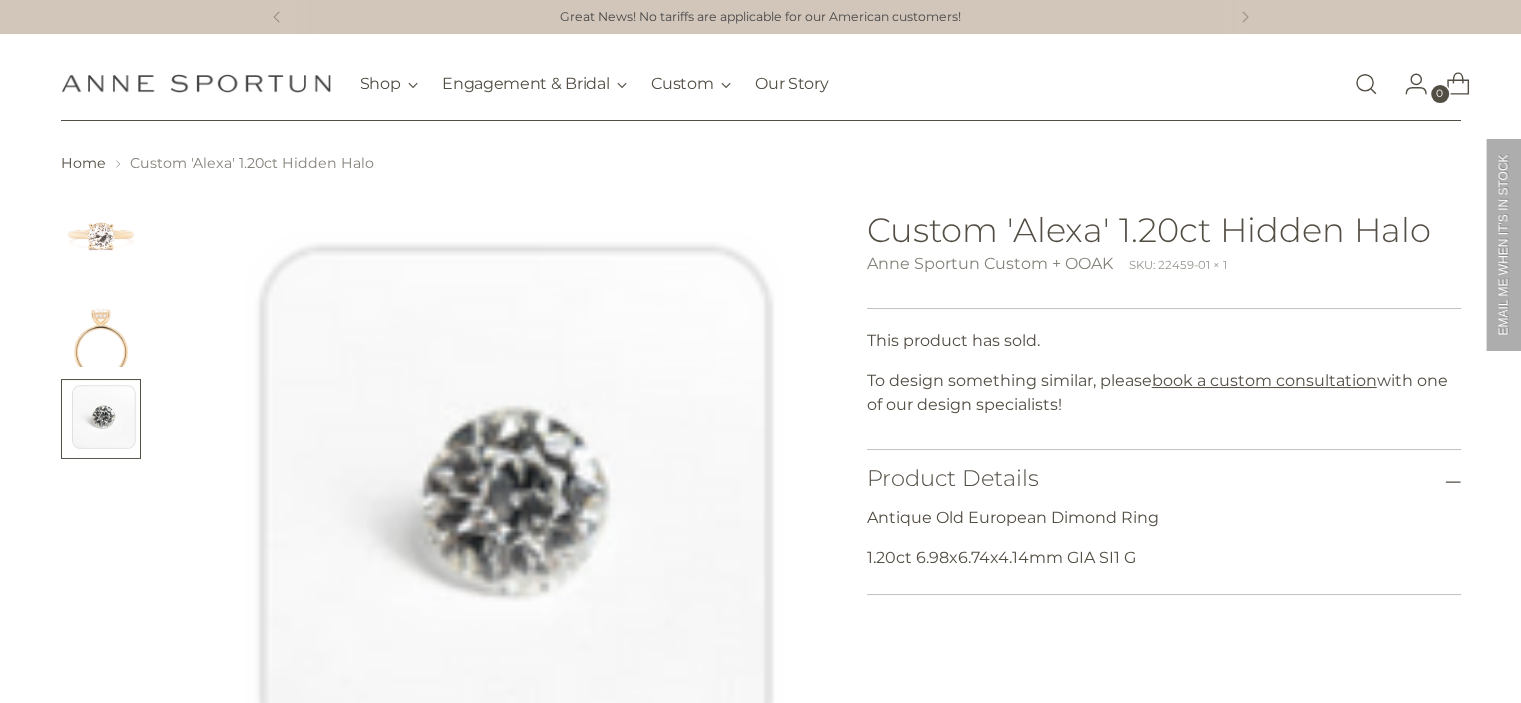 click at bounding box center [101, 235] 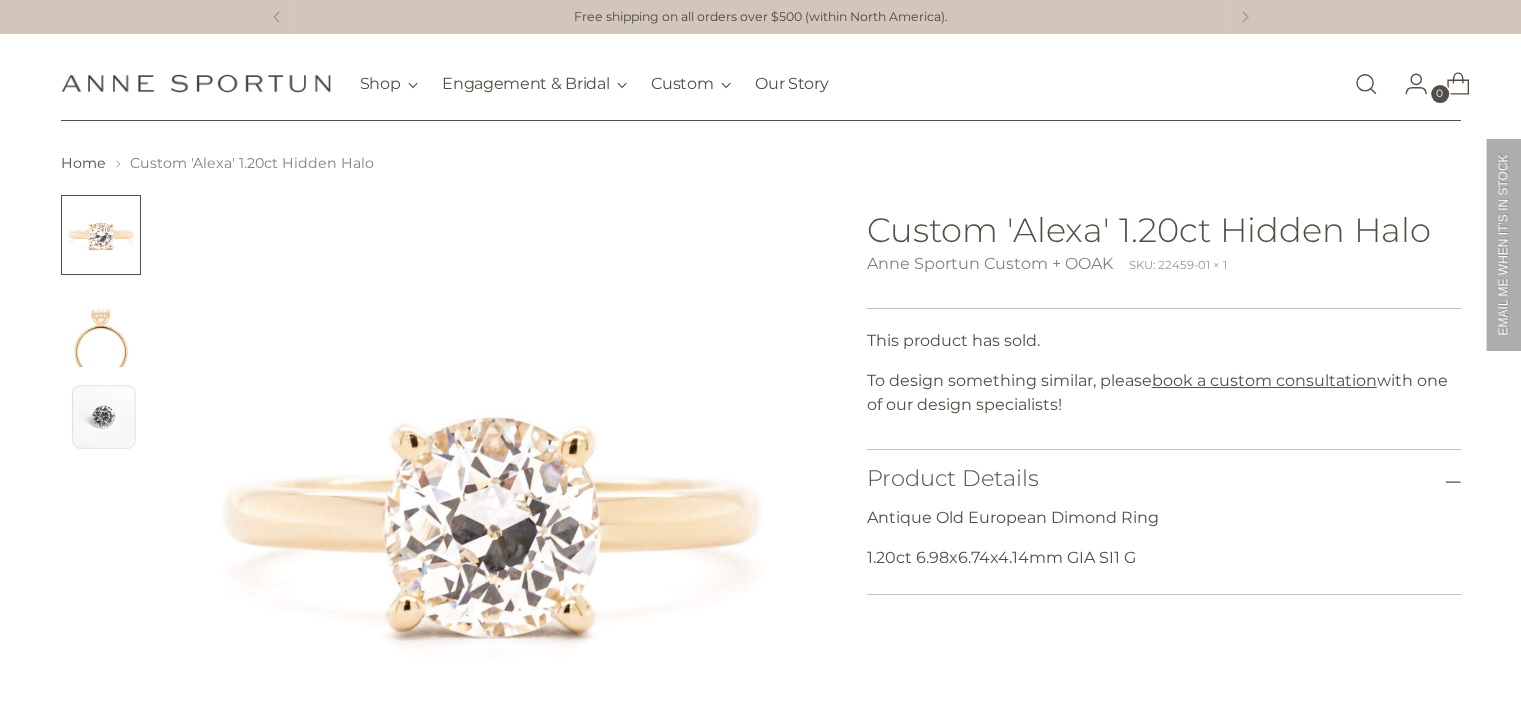 click at bounding box center (101, 327) 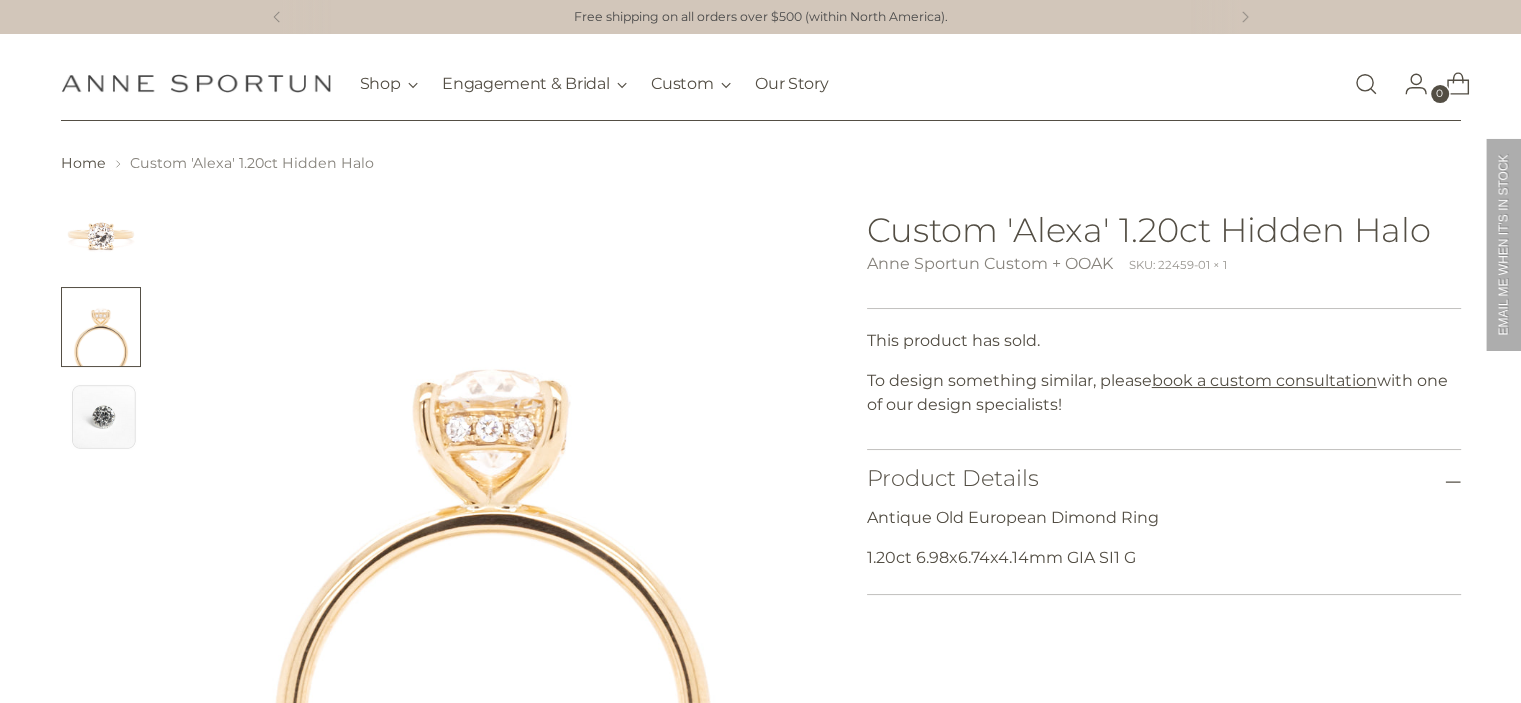 click at bounding box center [101, 235] 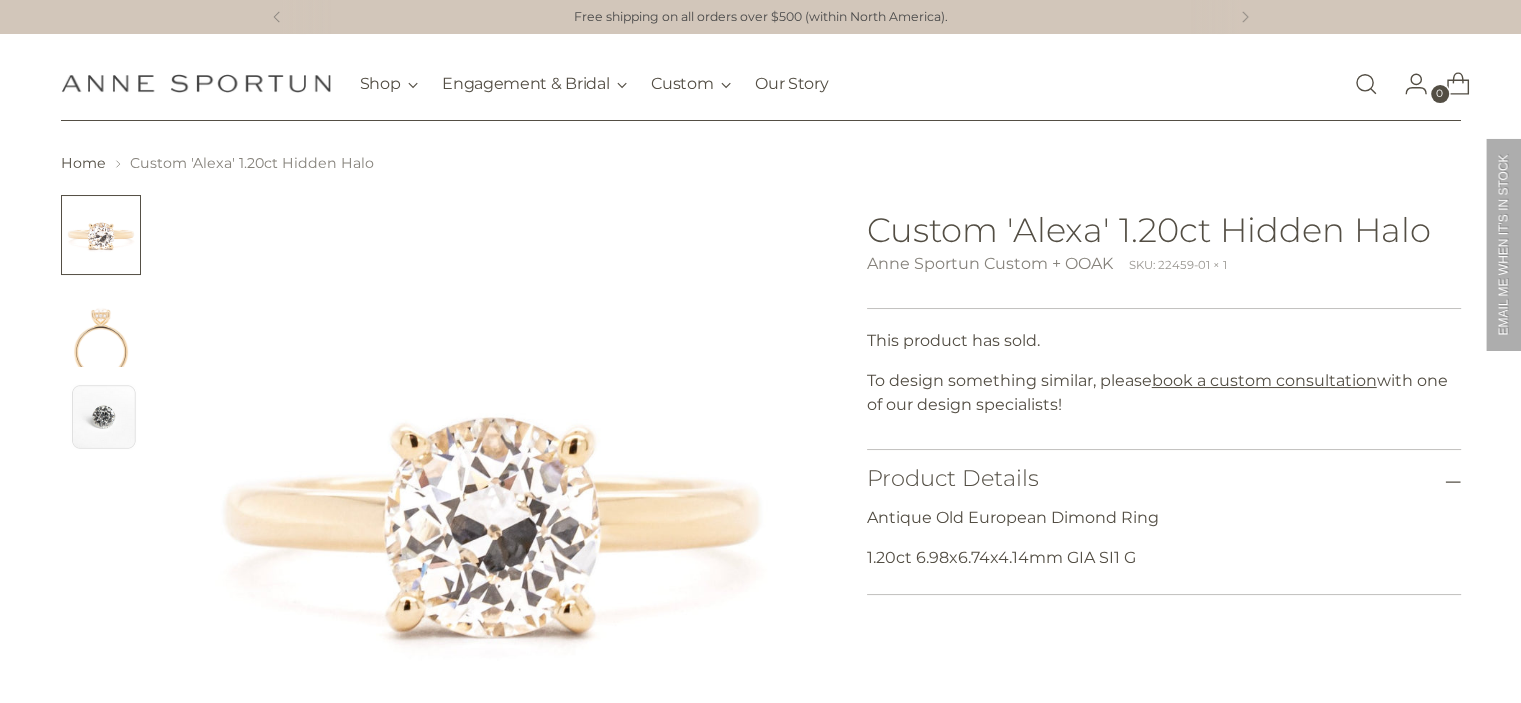 click at bounding box center (1366, 84) 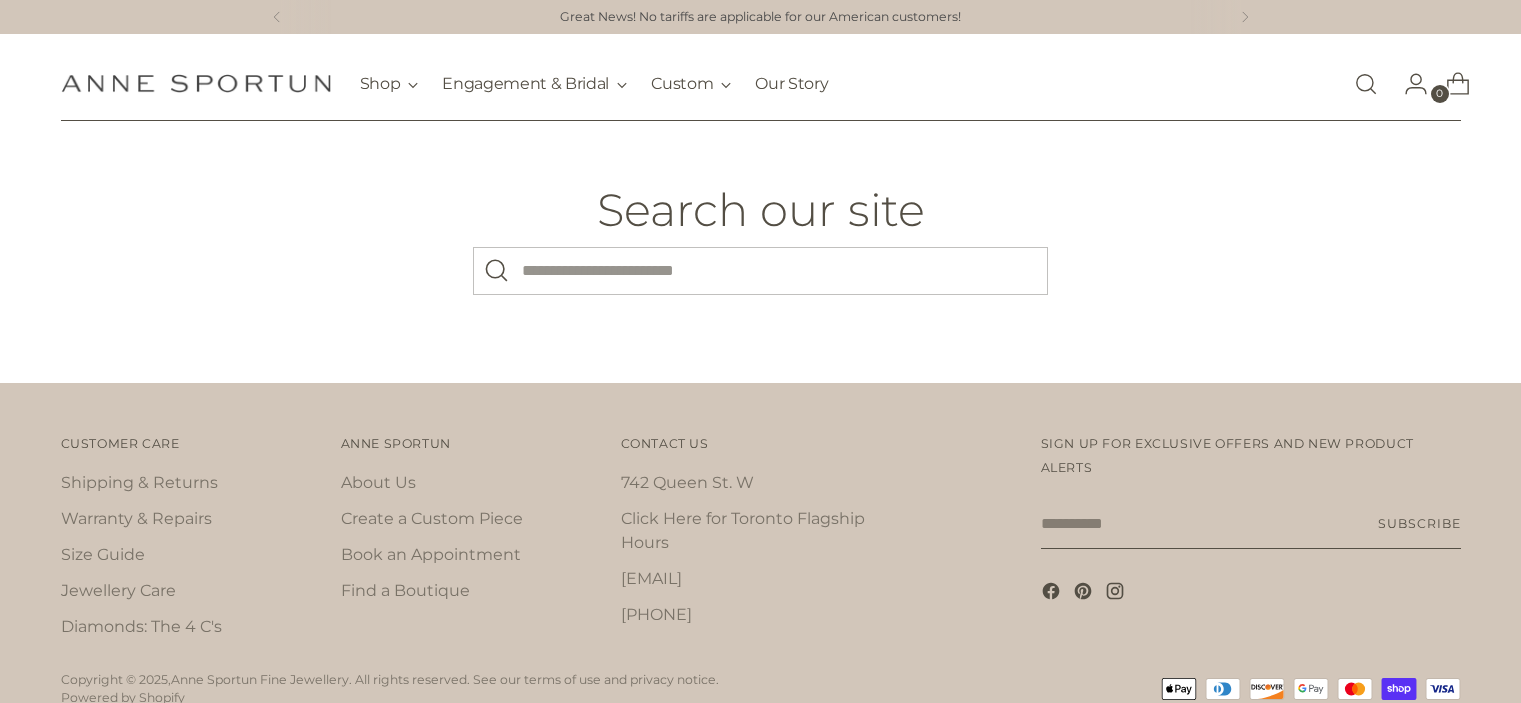 scroll, scrollTop: 0, scrollLeft: 0, axis: both 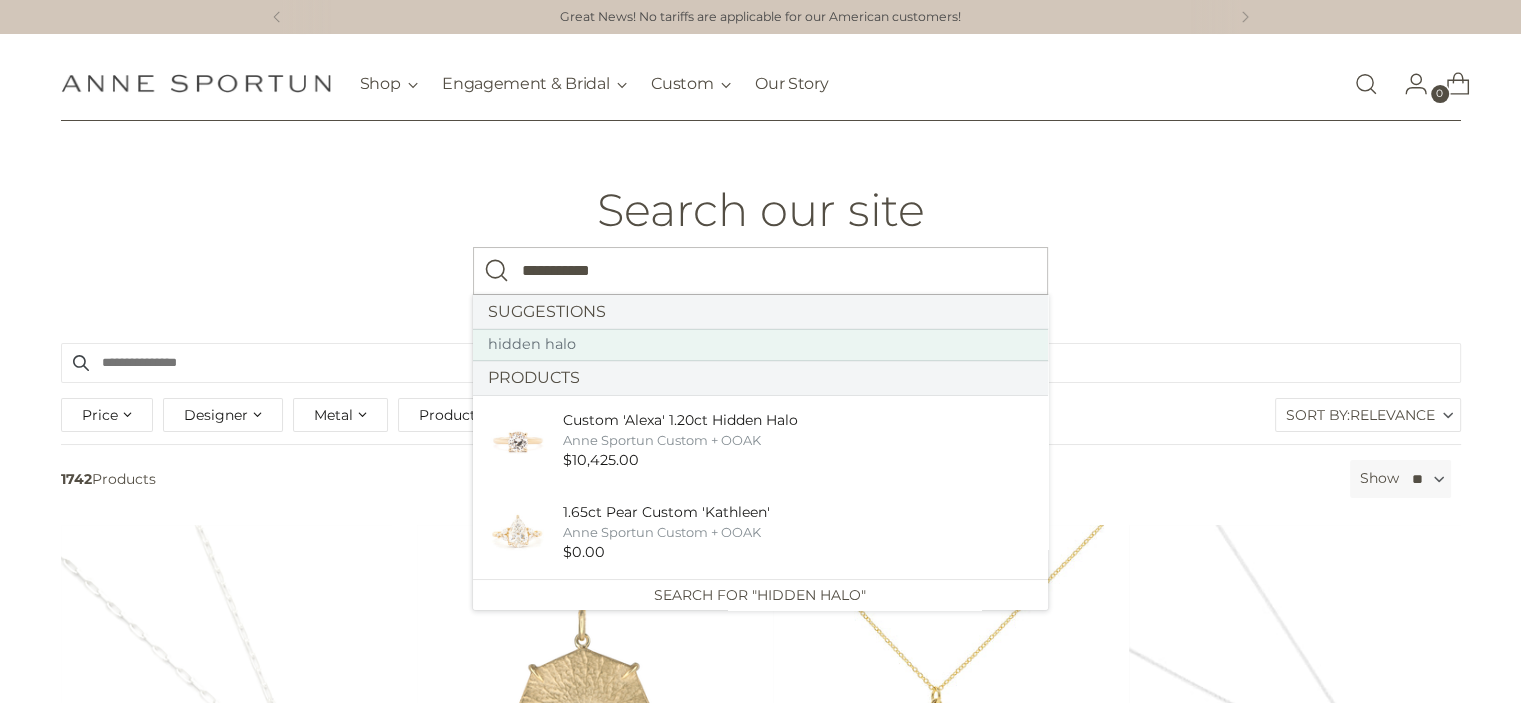 click on "hidden halo" at bounding box center [760, 345] 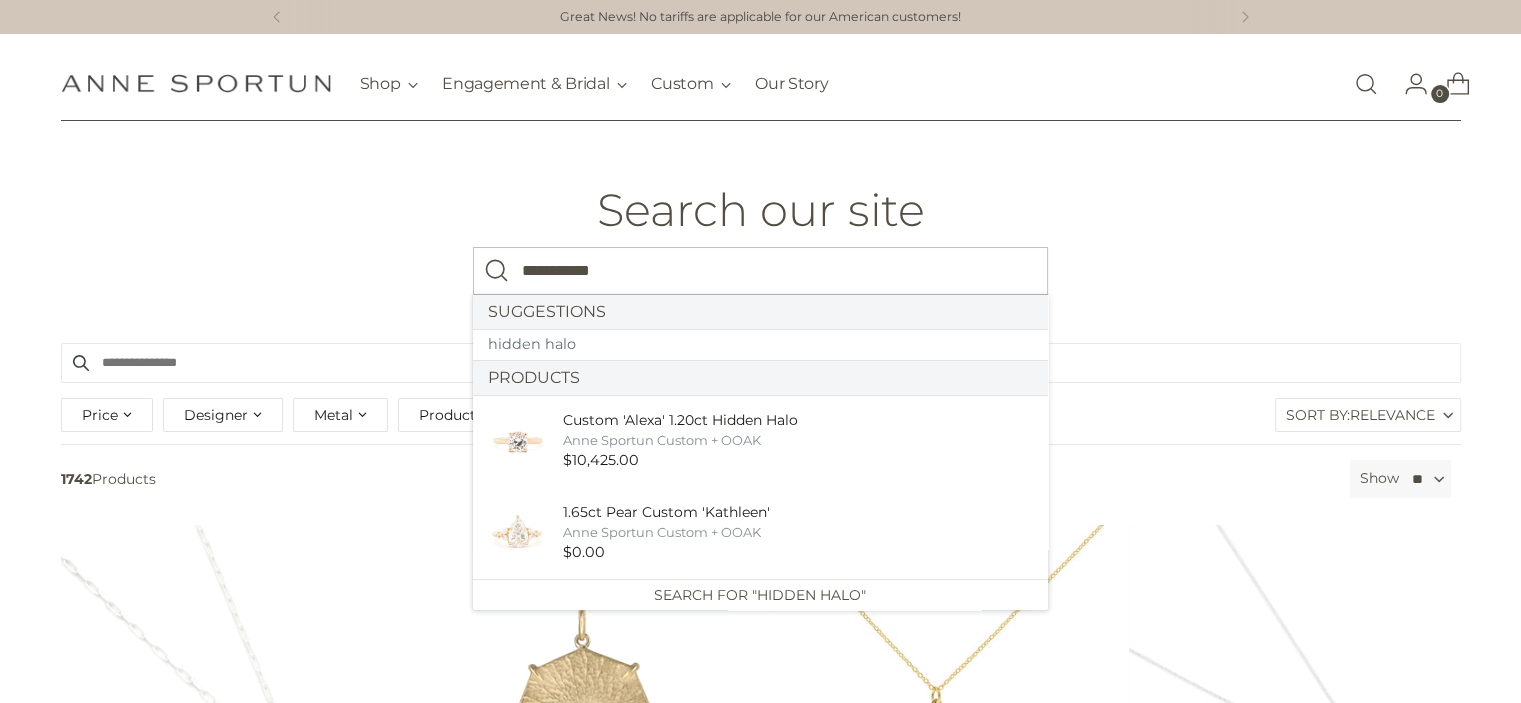 type on "**********" 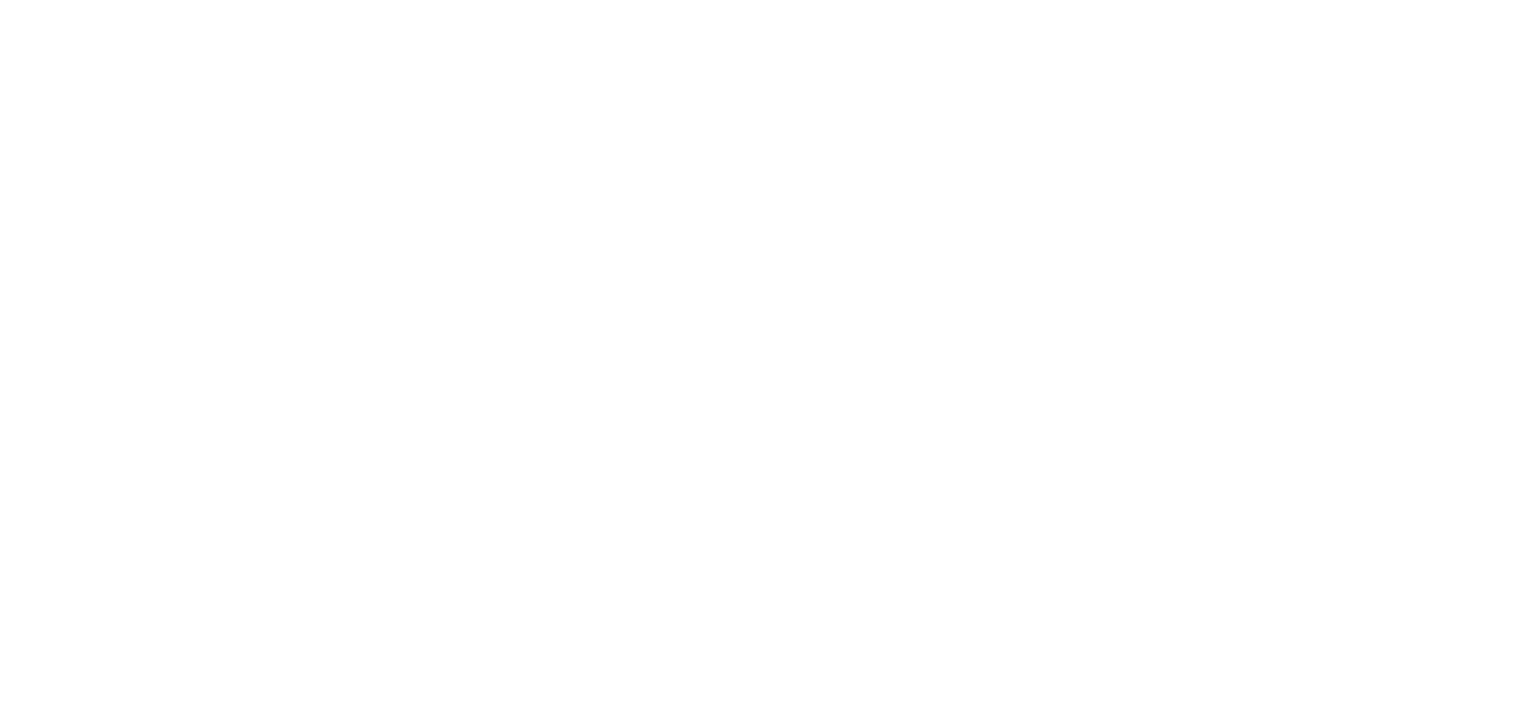 scroll, scrollTop: 0, scrollLeft: 0, axis: both 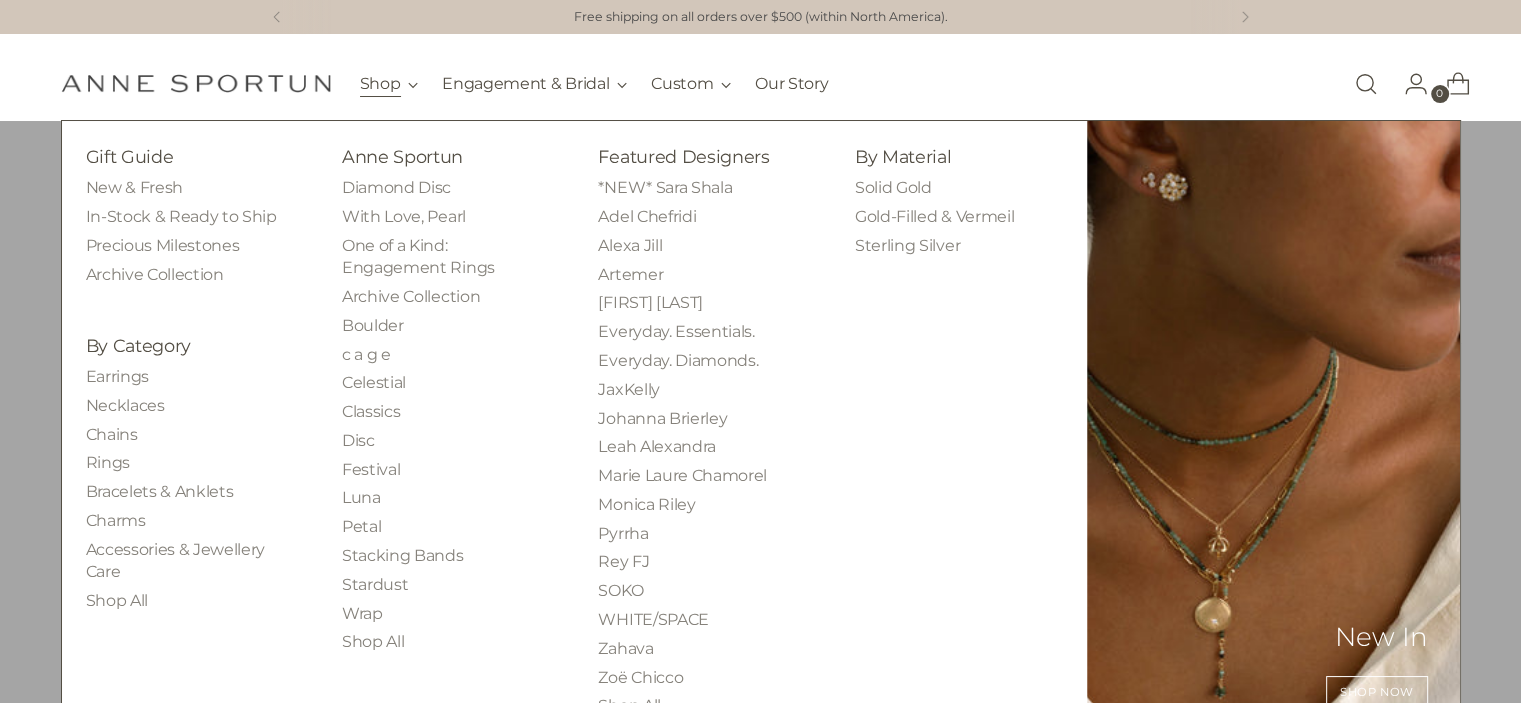 click on "Shop" at bounding box center [389, 84] 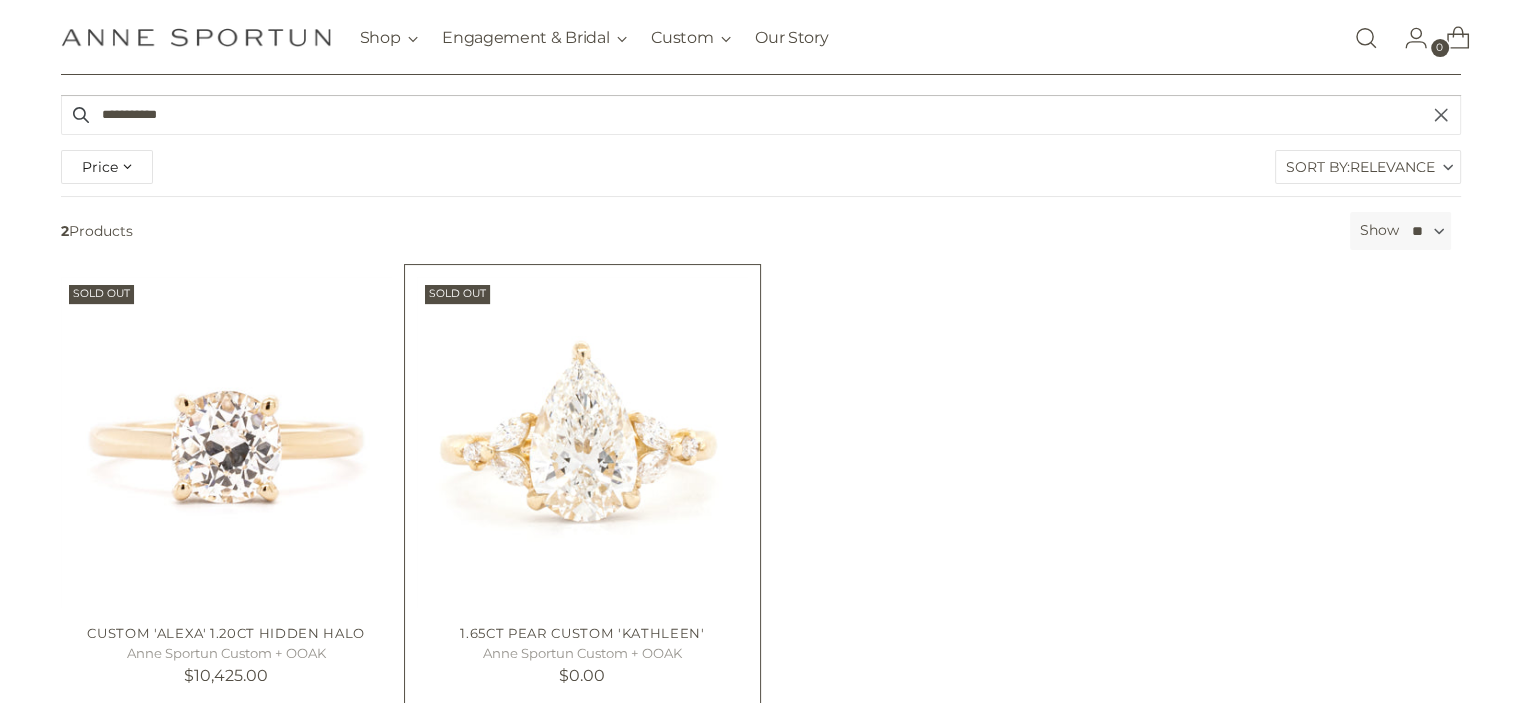 scroll, scrollTop: 400, scrollLeft: 0, axis: vertical 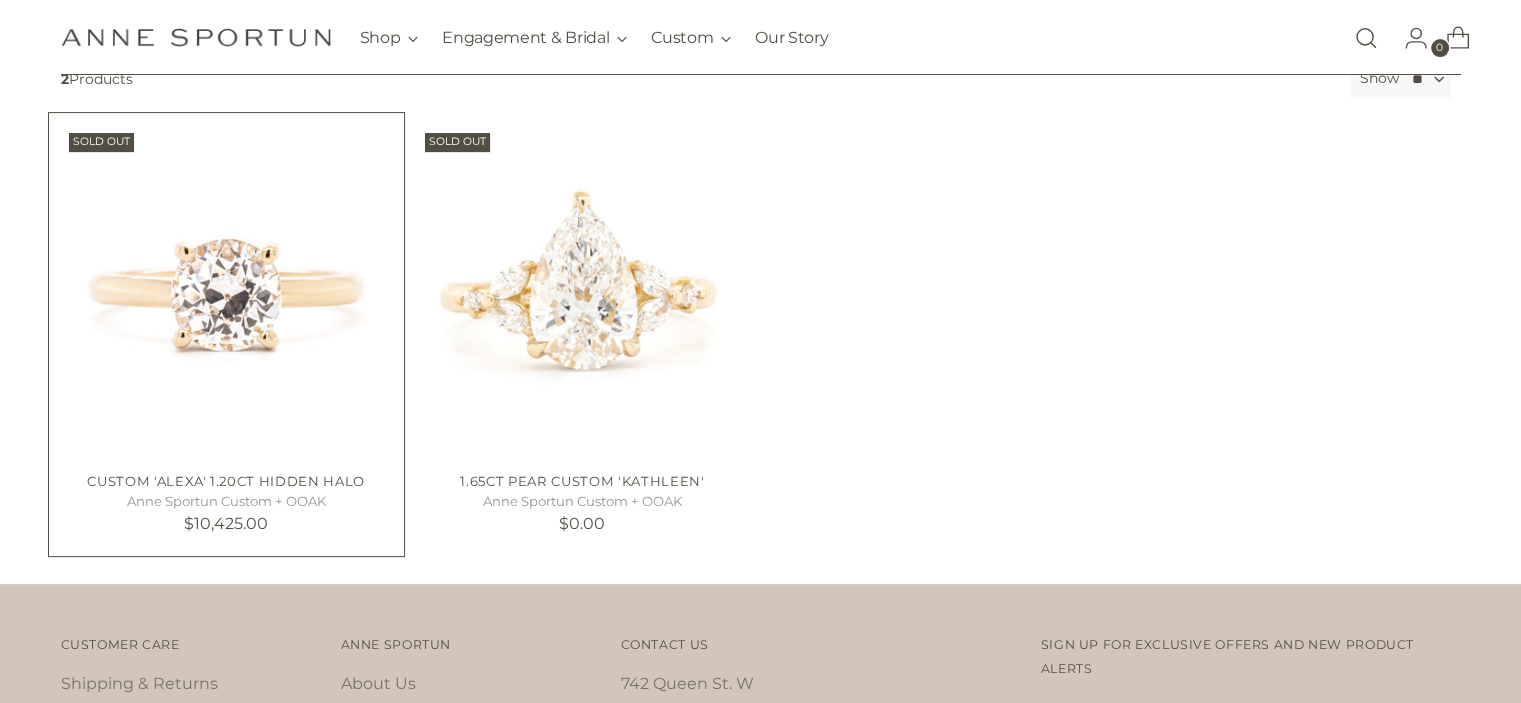 click at bounding box center [0, 0] 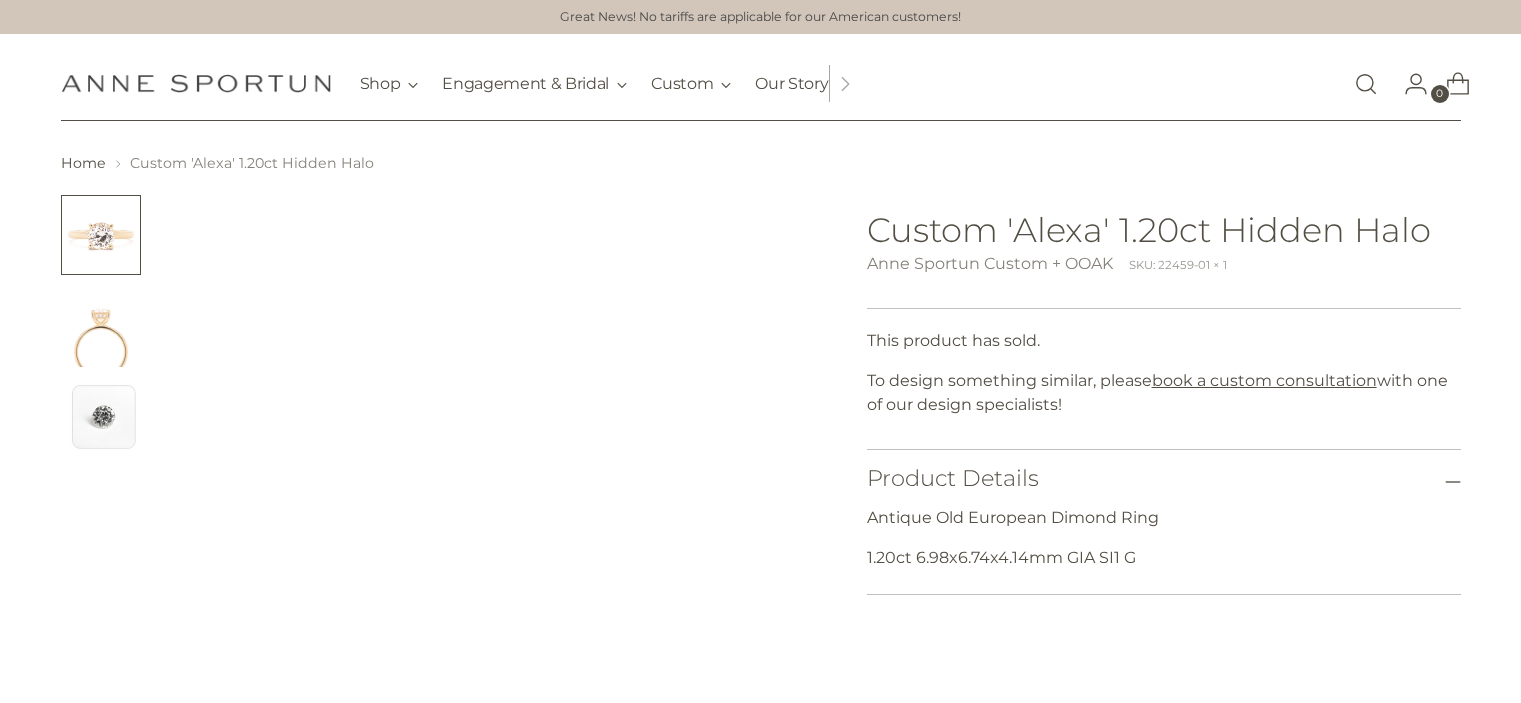 scroll, scrollTop: 0, scrollLeft: 0, axis: both 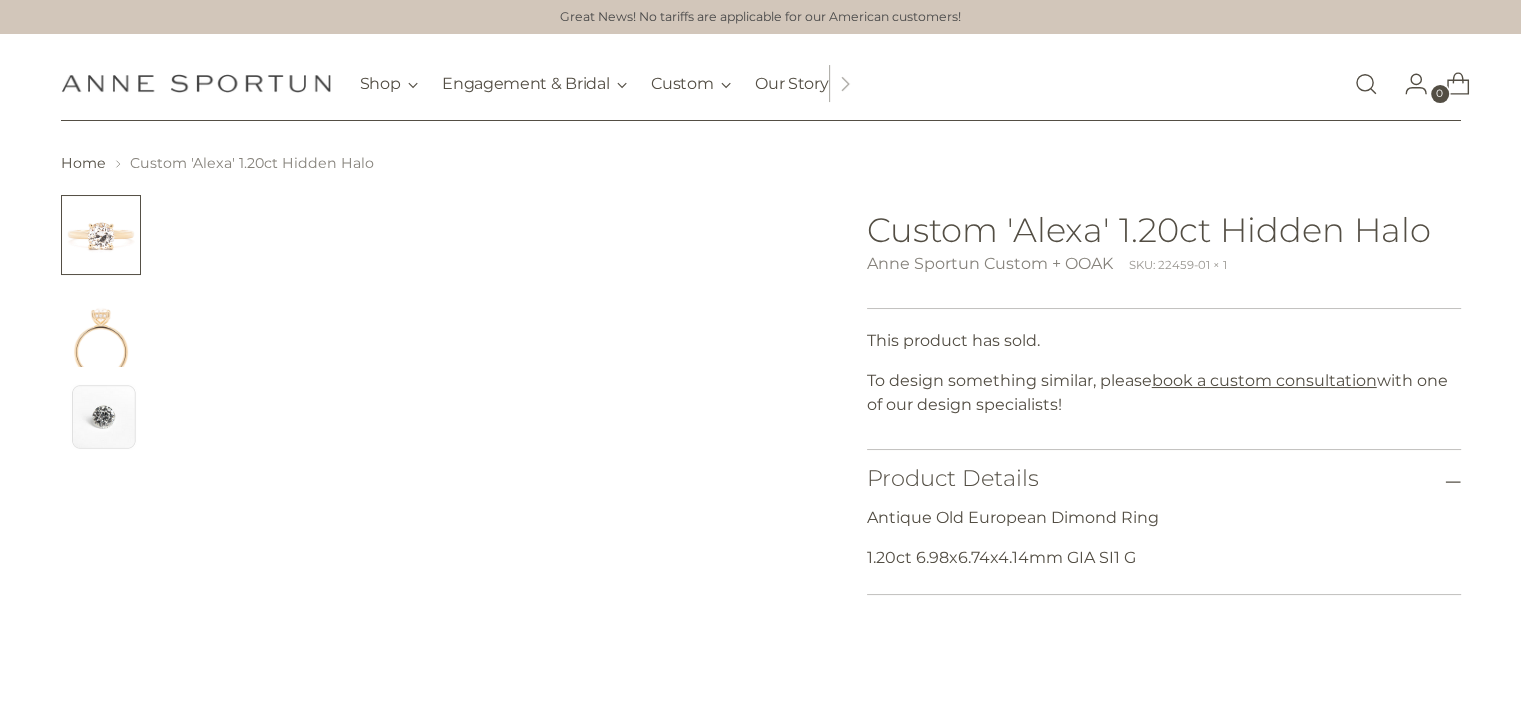 click at bounding box center (101, 327) 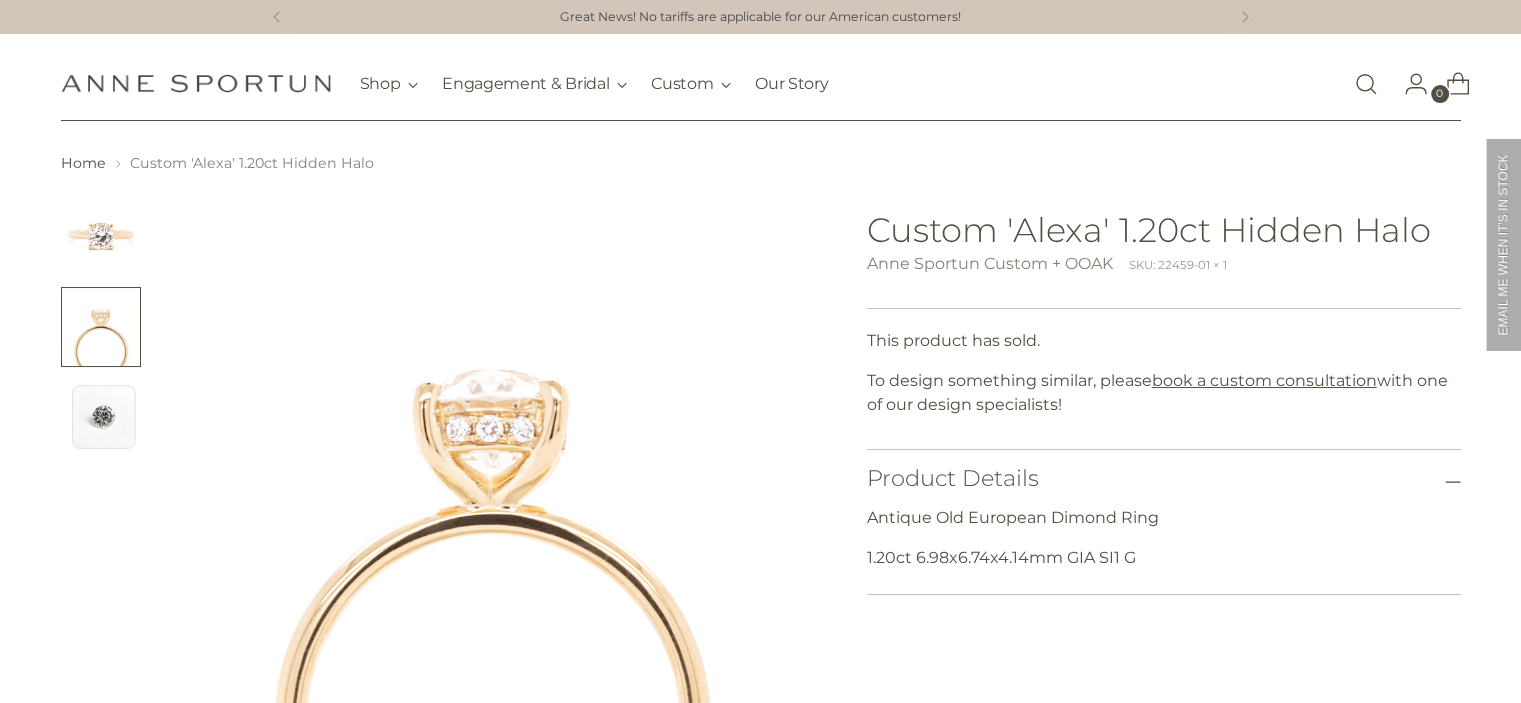 scroll, scrollTop: 0, scrollLeft: 0, axis: both 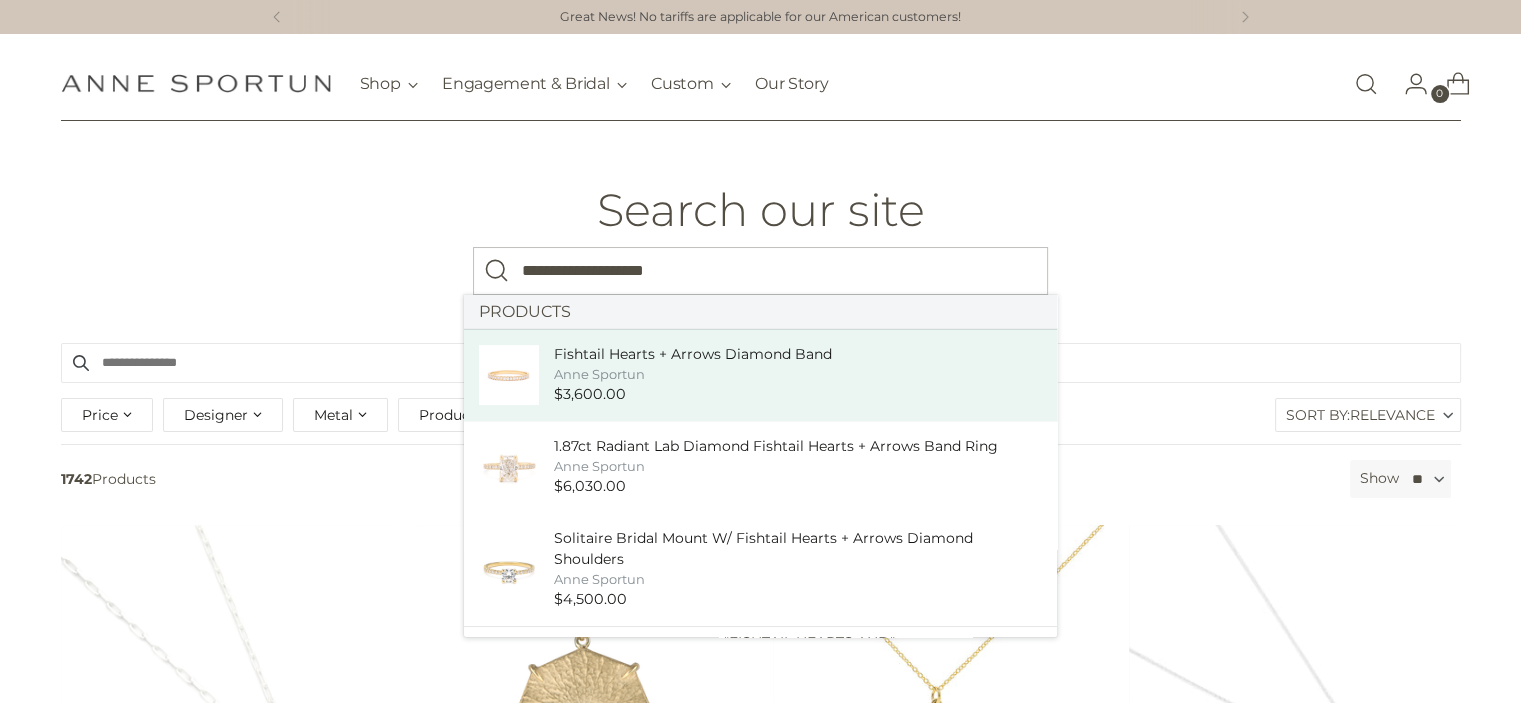 click on "Fishtail Hearts + Arrows Diamond Band Anne Sportun $3,600.00" at bounding box center [760, 375] 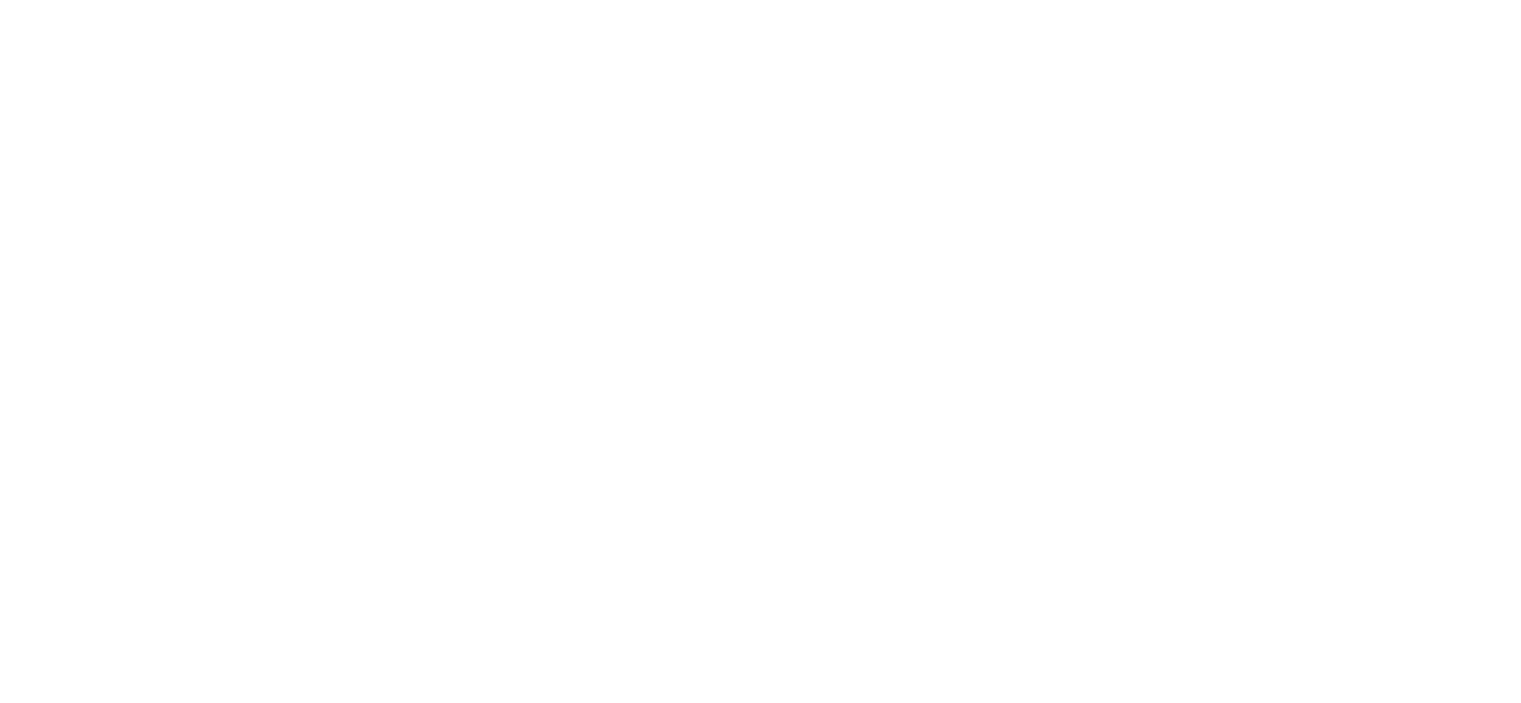scroll, scrollTop: 0, scrollLeft: 0, axis: both 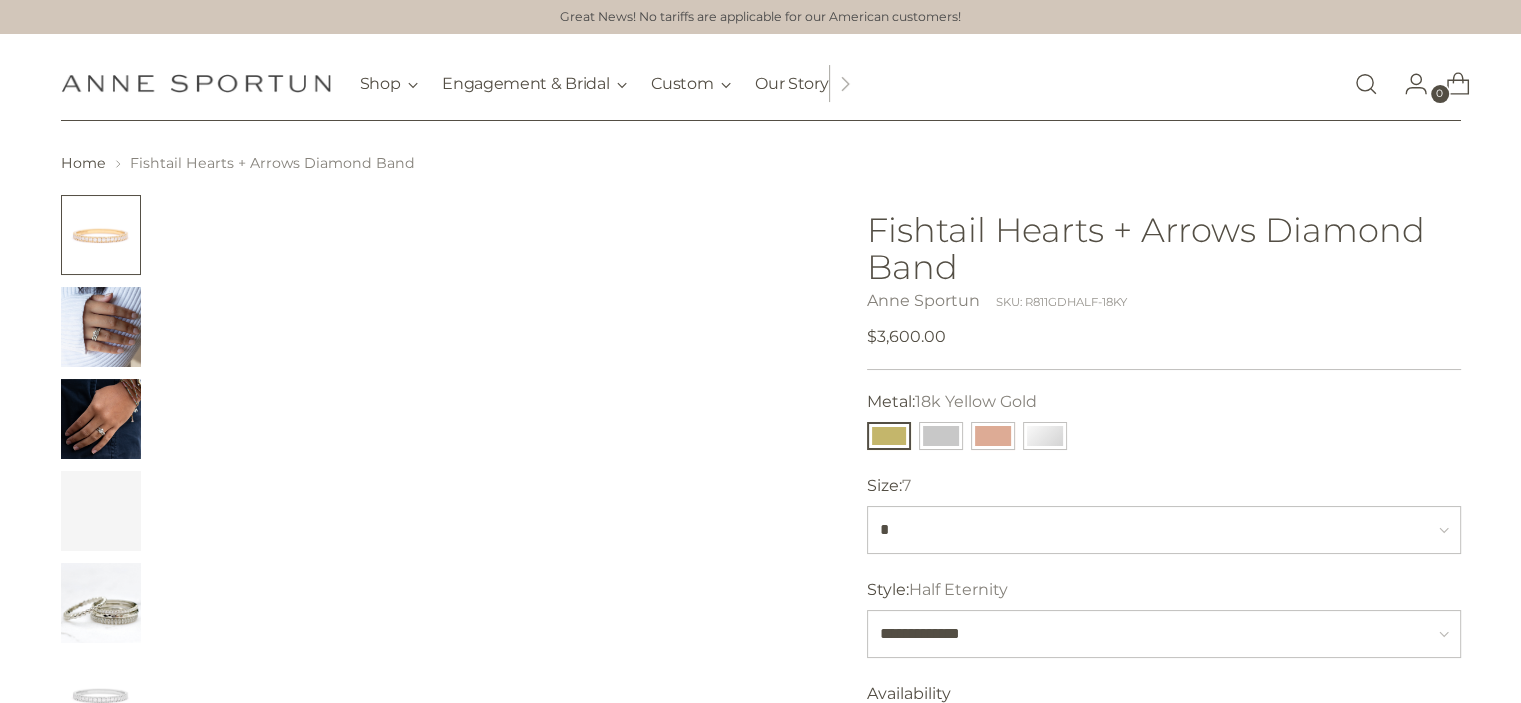 click on "Fishtail Hearts + Arrows Diamond Band" at bounding box center (1164, 248) 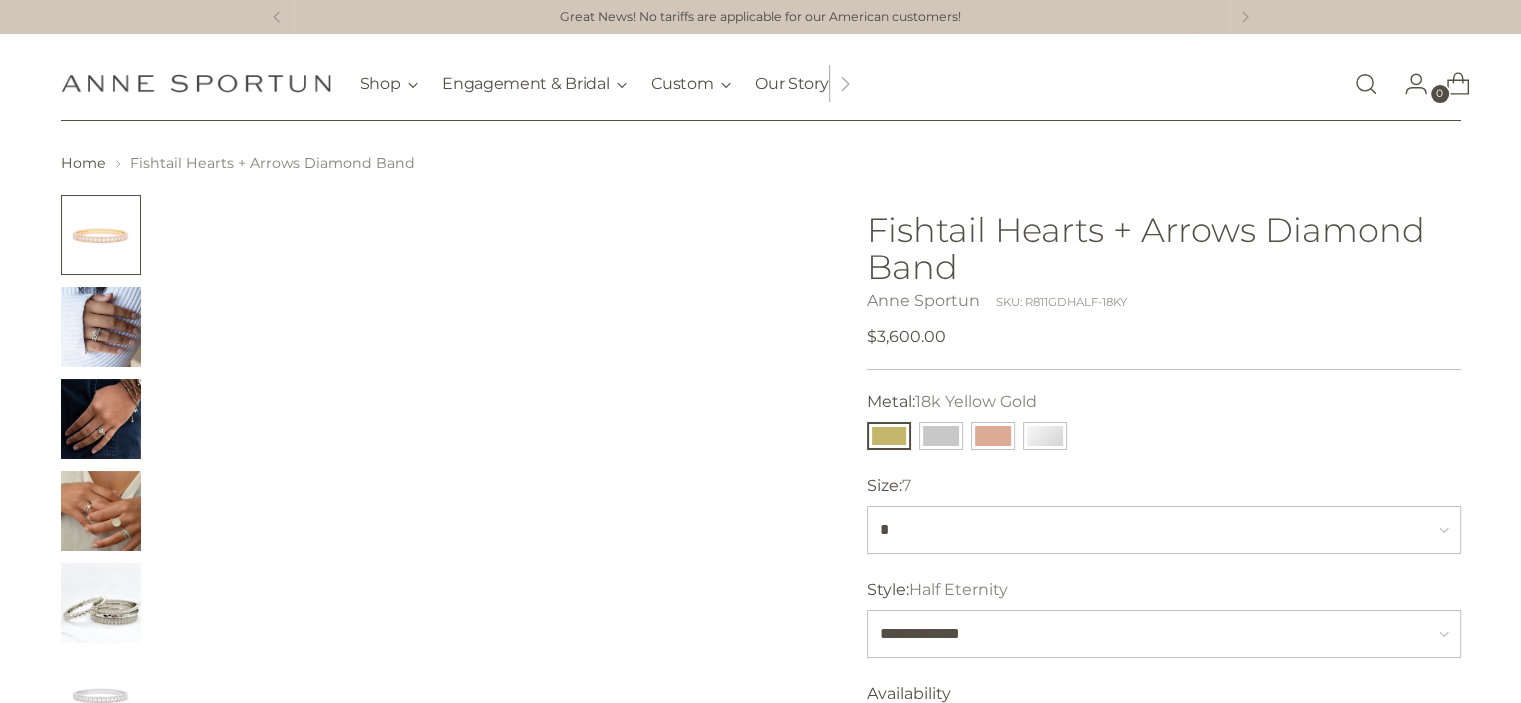 click on "Fishtail Hearts + Arrows Diamond Band" at bounding box center [1164, 248] 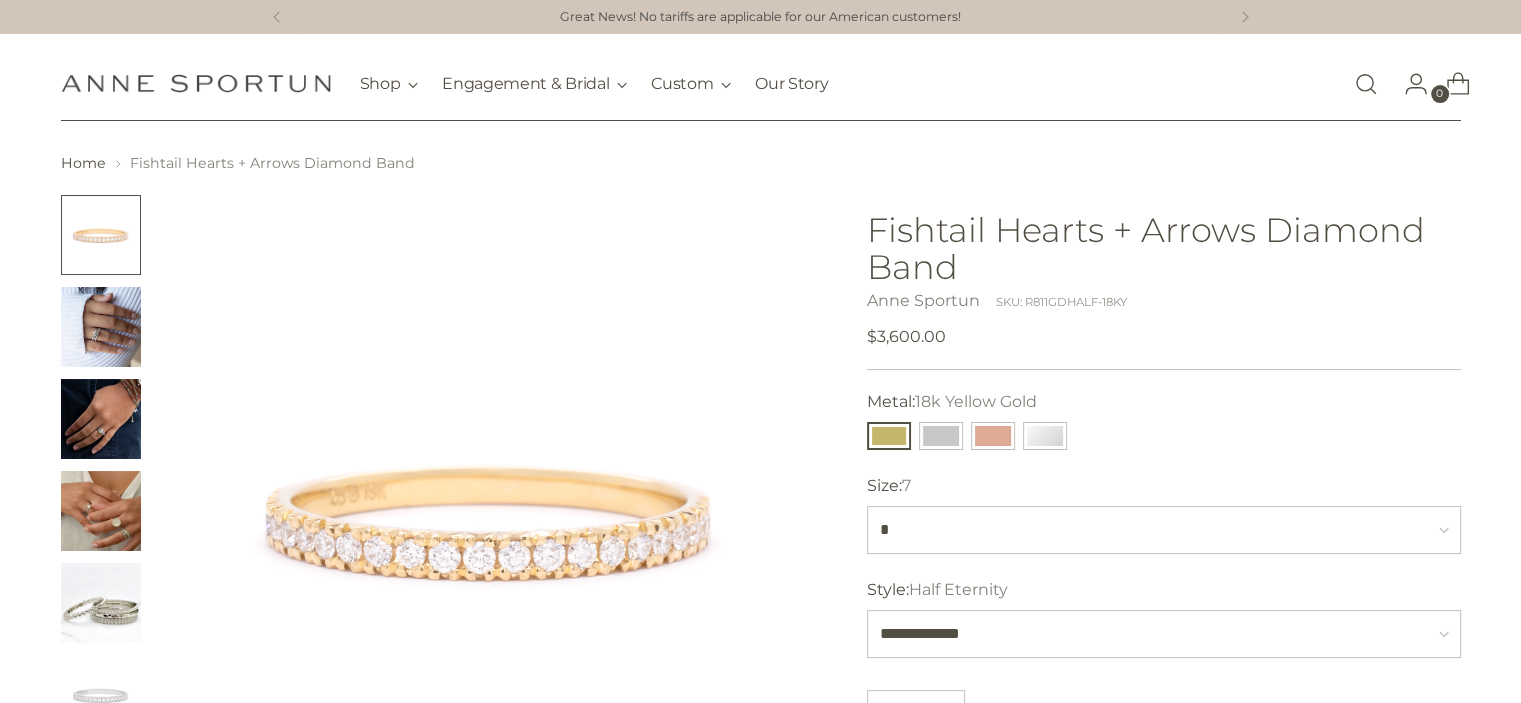 click on "Fishtail Hearts + Arrows Diamond Band" at bounding box center [1164, 248] 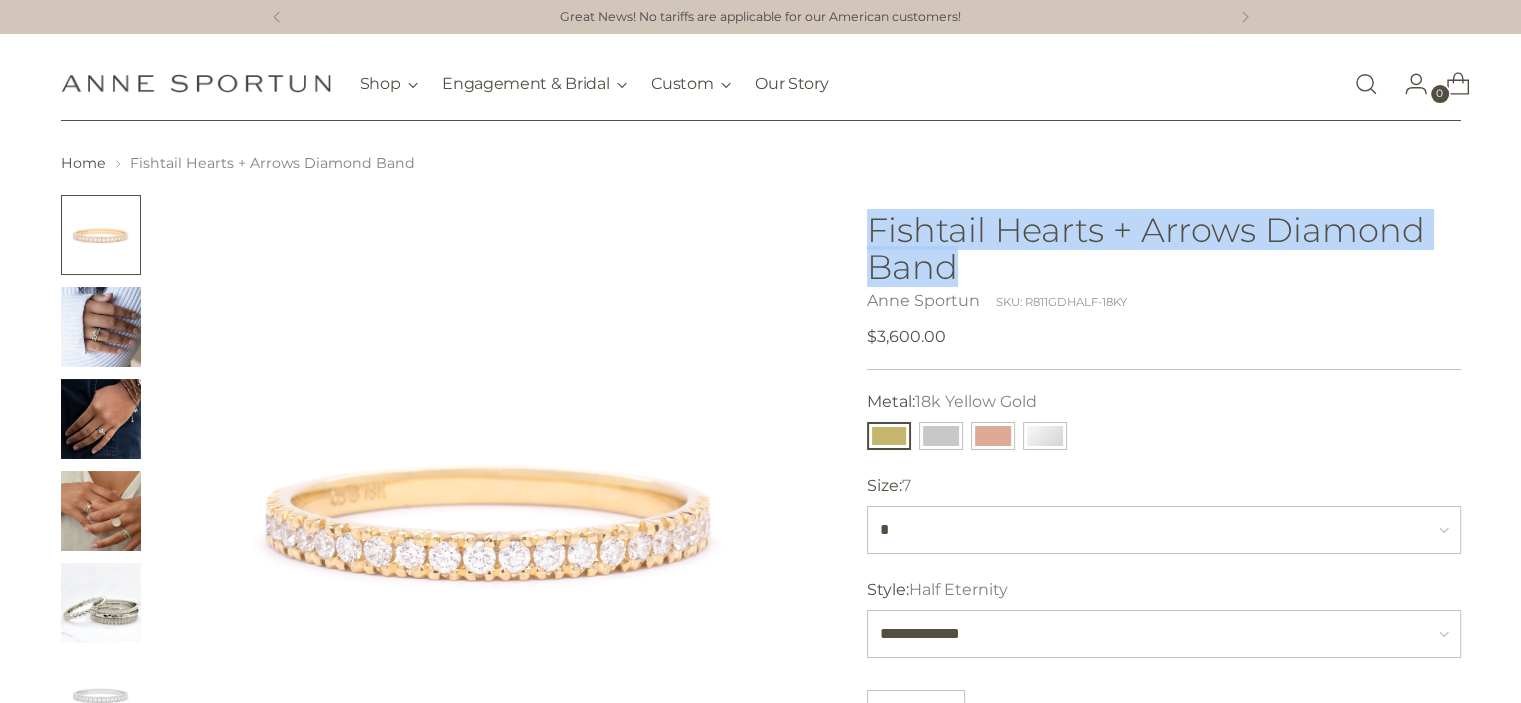 click on "Fishtail Hearts + Arrows Diamond Band" at bounding box center (1164, 248) 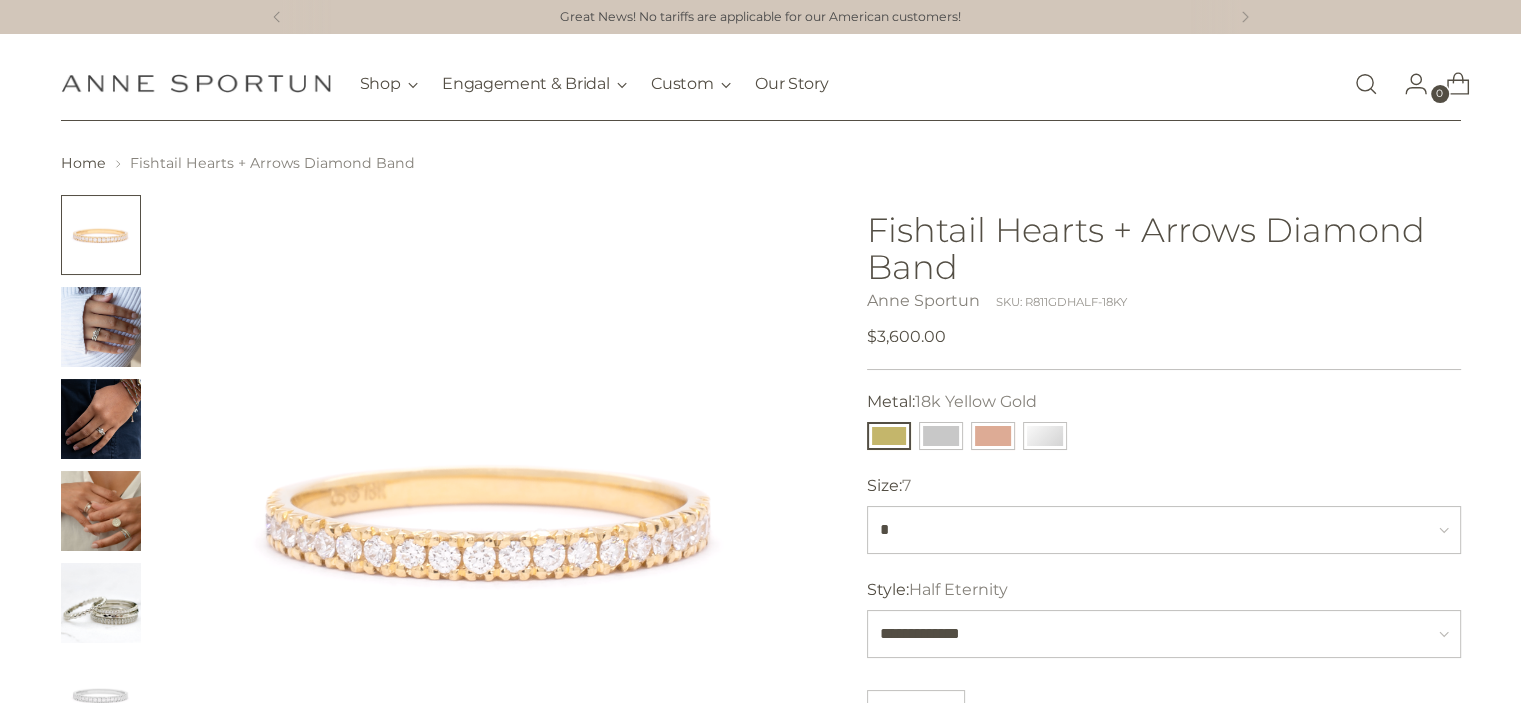click on "$3,600.00" at bounding box center (906, 337) 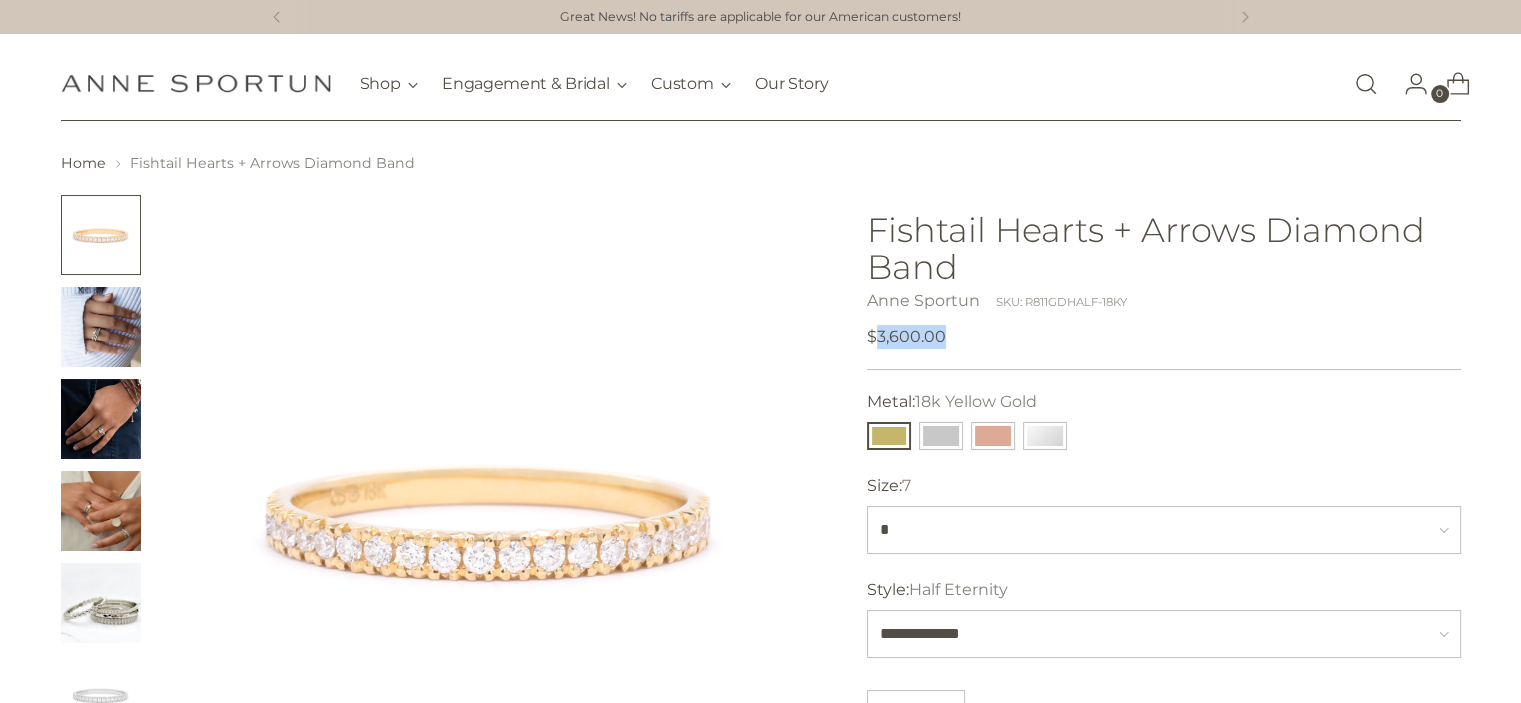click on "$3,600.00" at bounding box center (906, 337) 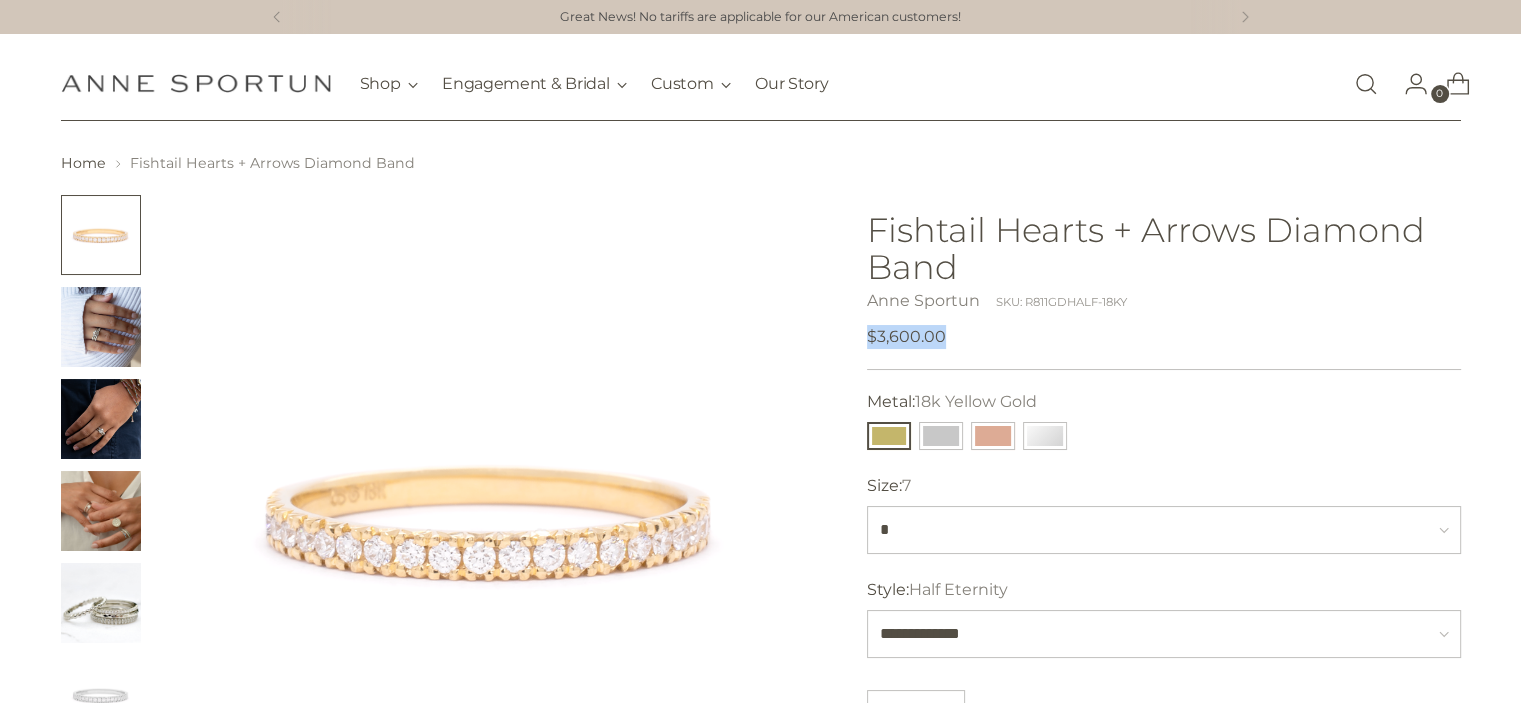 click on "$3,600.00" at bounding box center [906, 337] 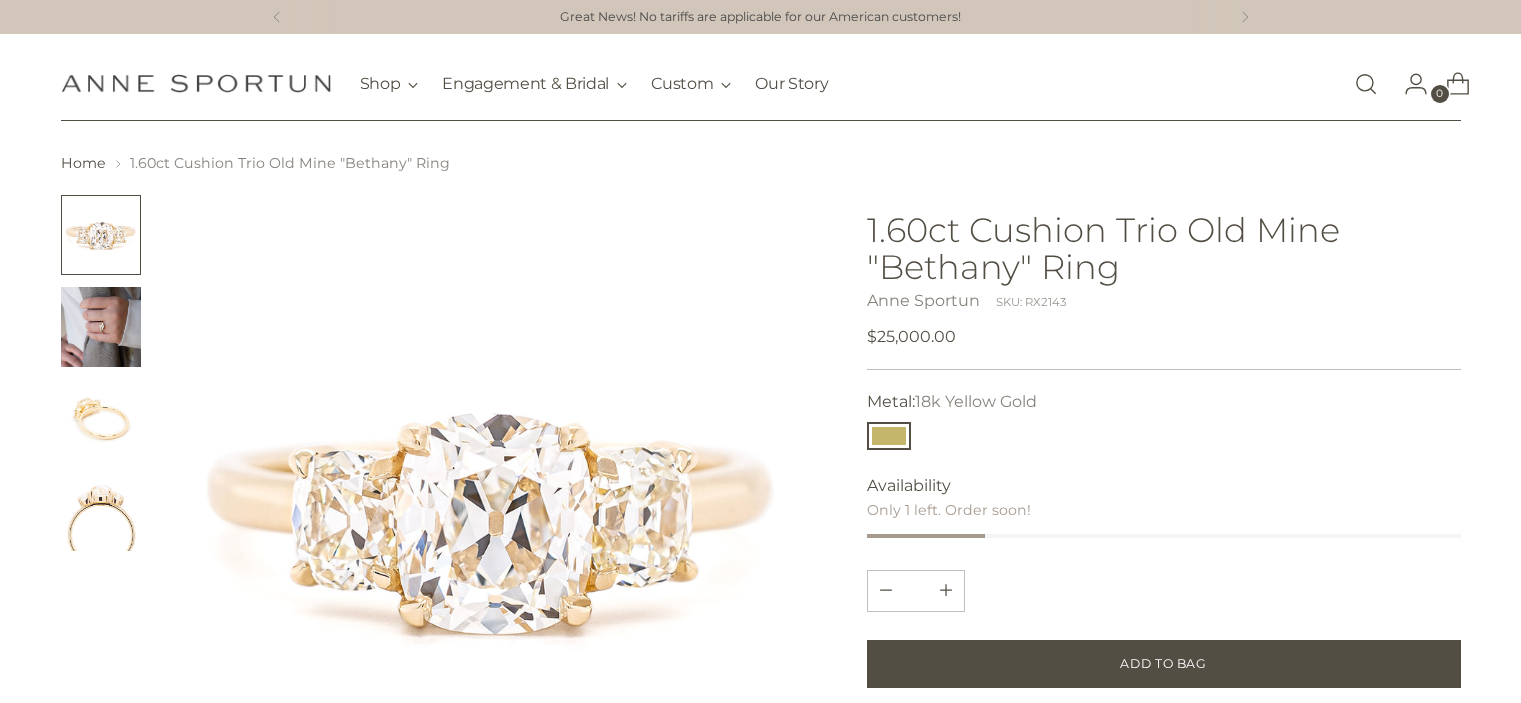 scroll, scrollTop: 0, scrollLeft: 0, axis: both 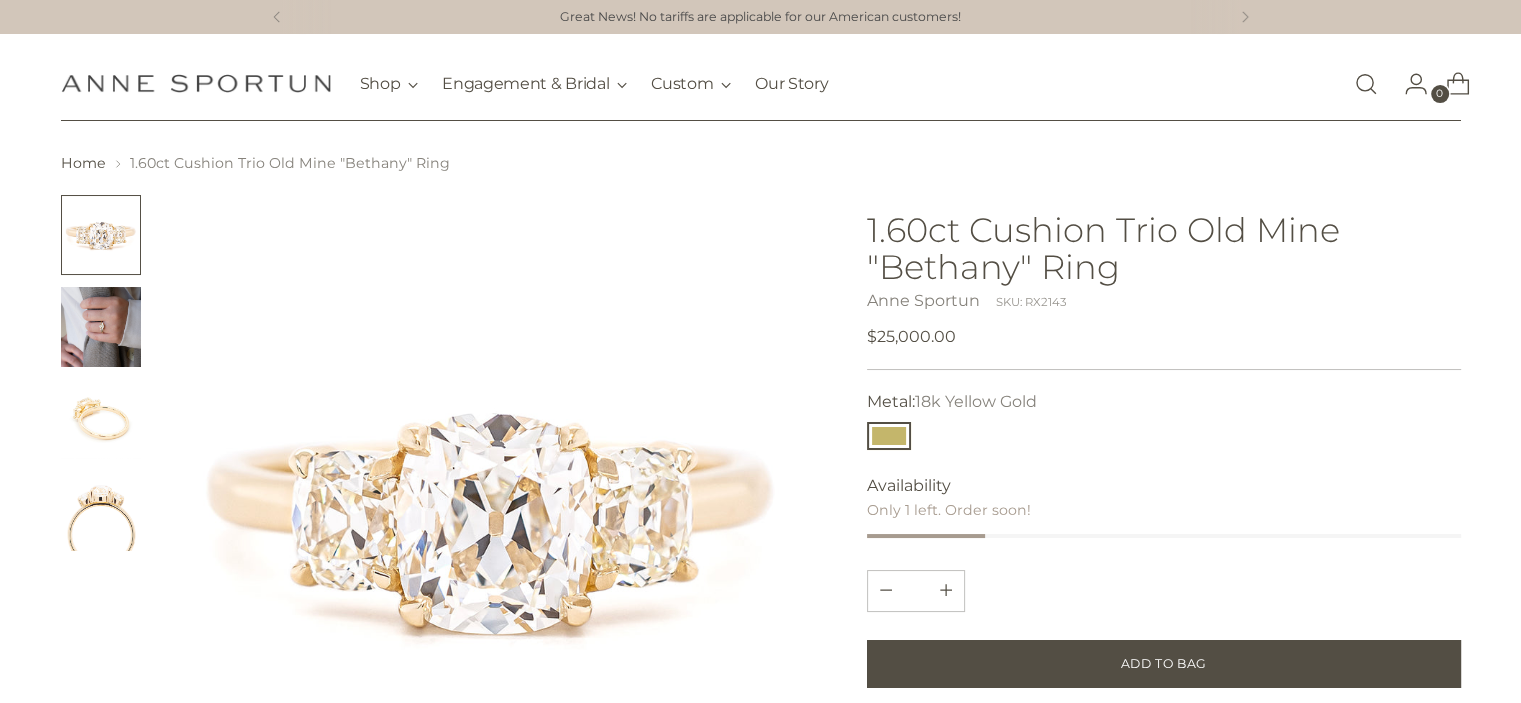 click at bounding box center (1366, 84) 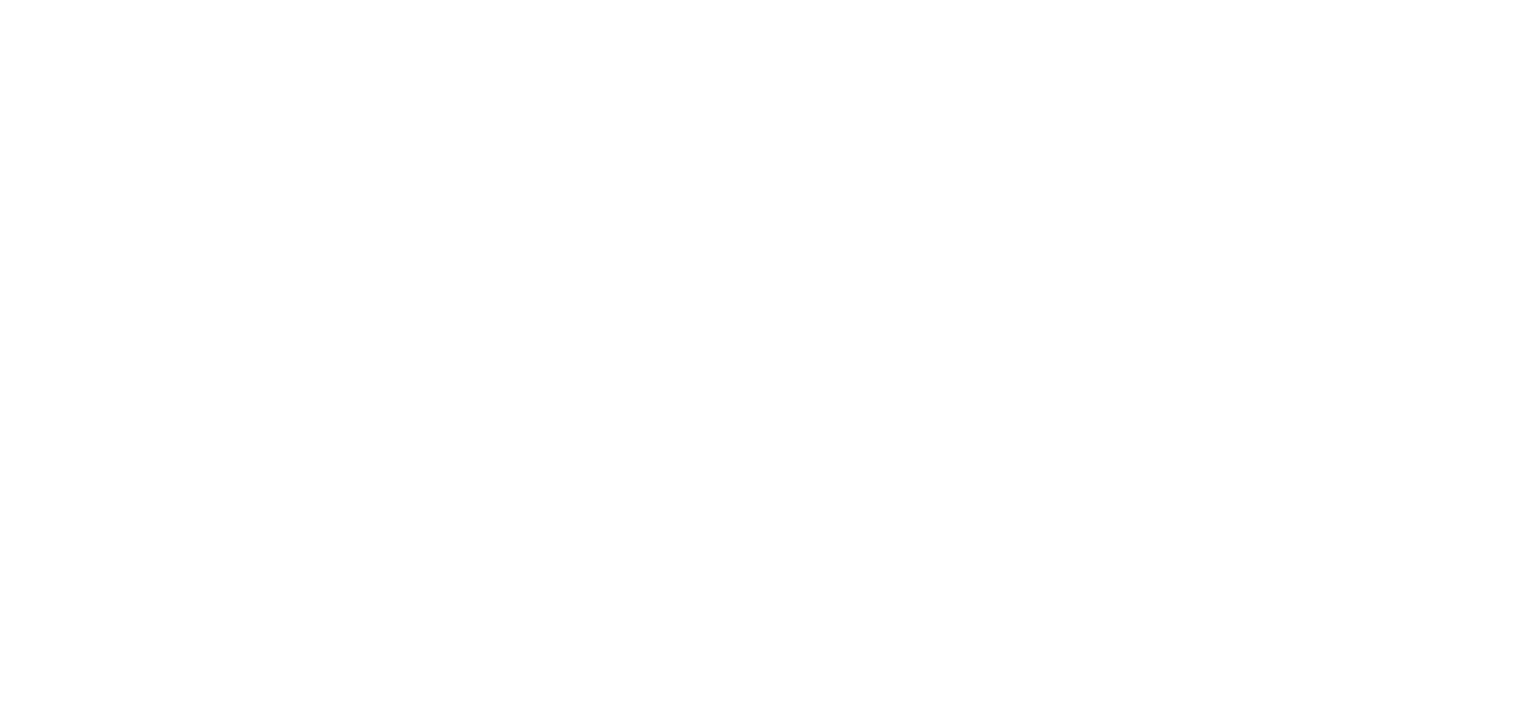 scroll, scrollTop: 0, scrollLeft: 0, axis: both 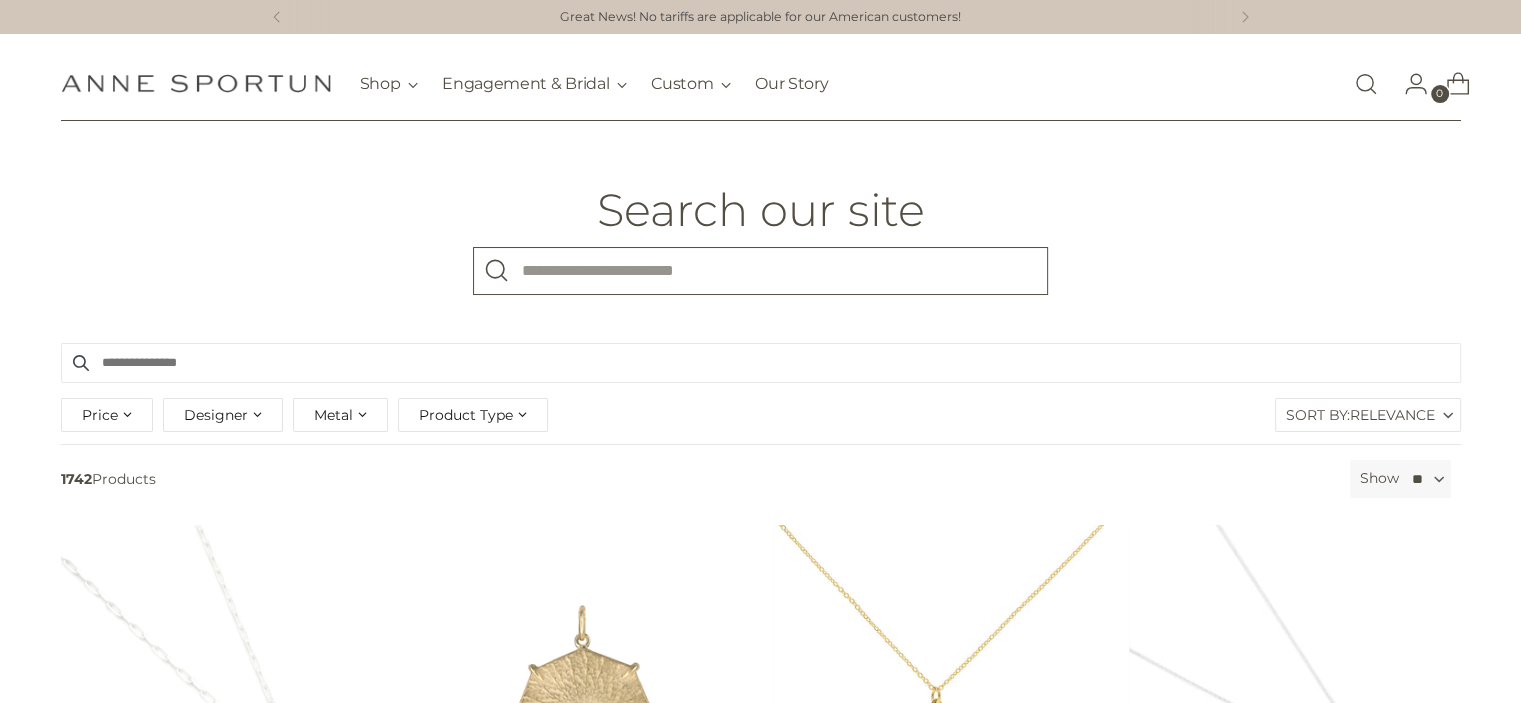 paste on "**********" 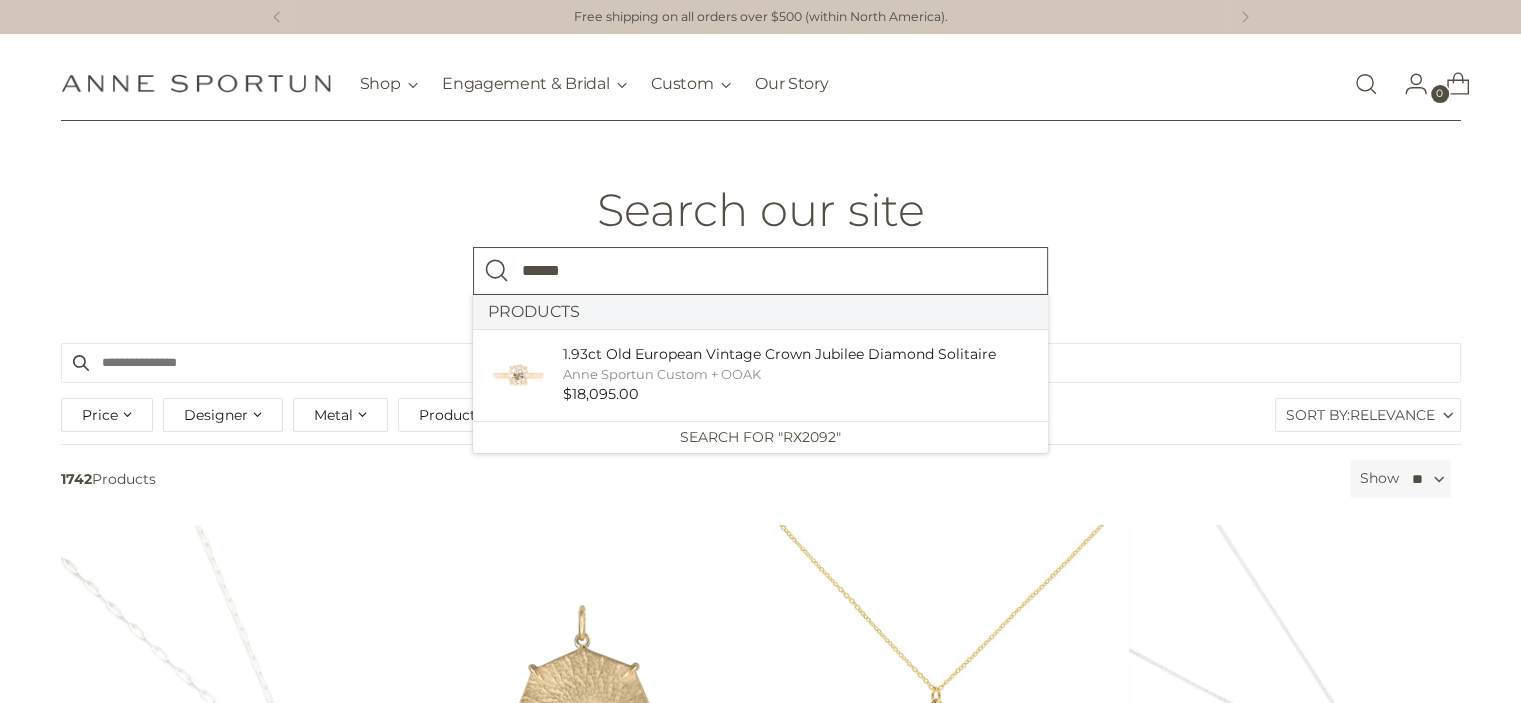 type on "******" 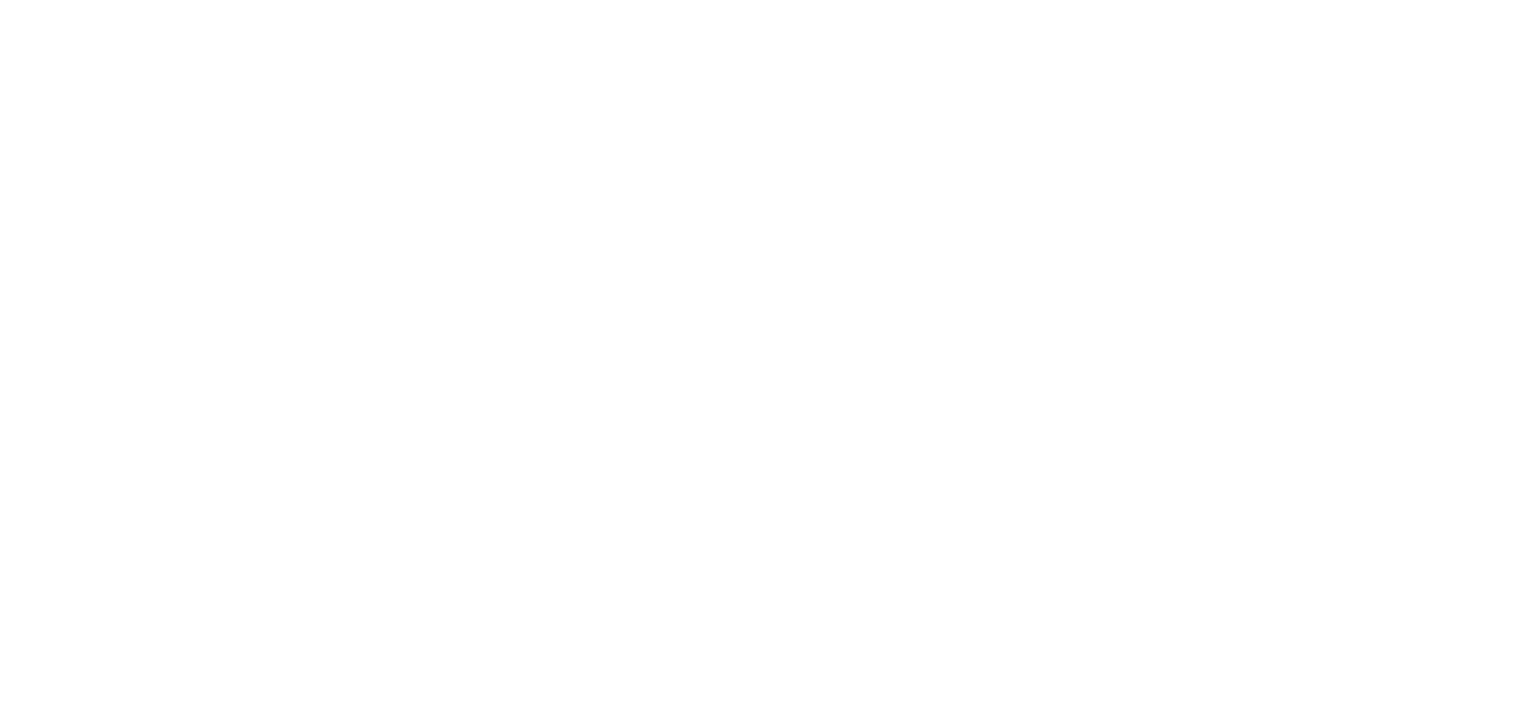 scroll, scrollTop: 0, scrollLeft: 0, axis: both 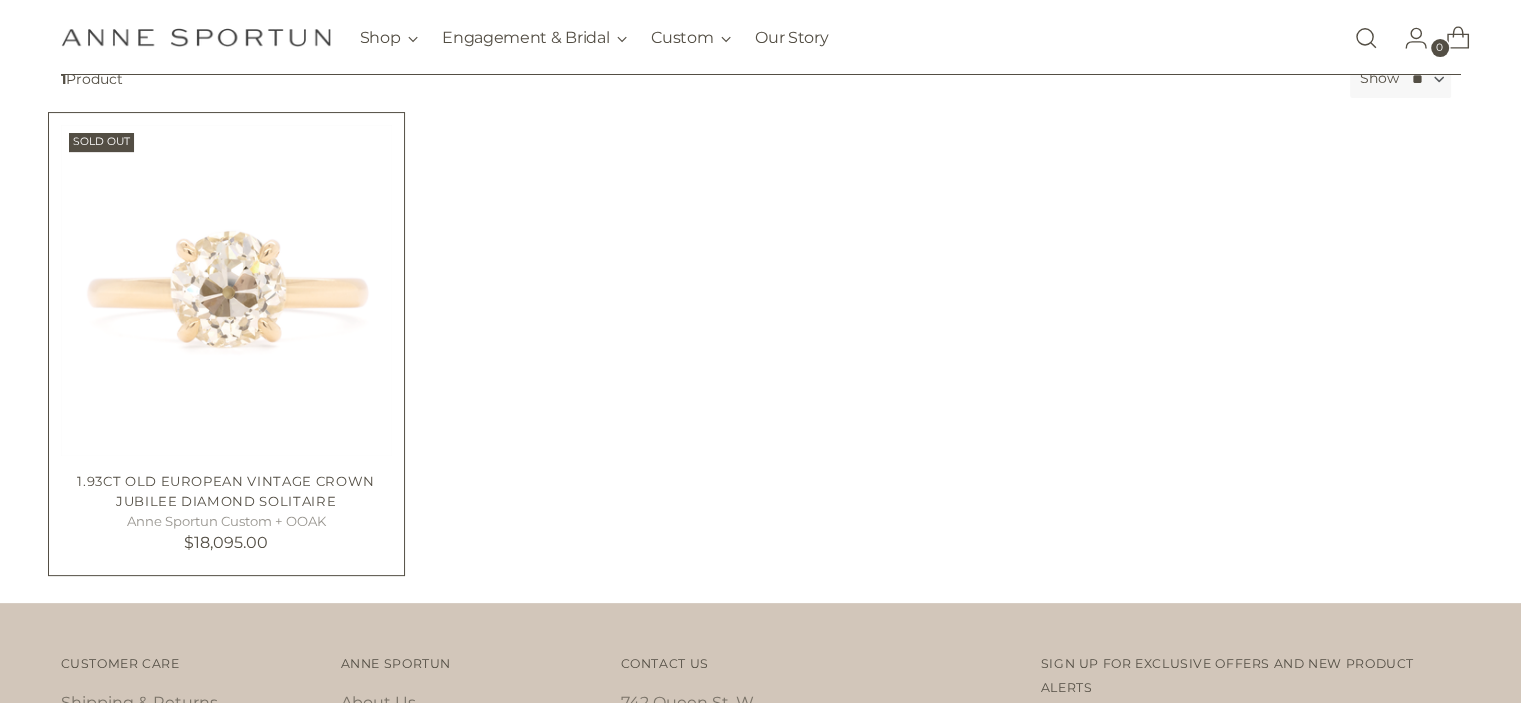 drag, startPoint x: 313, startPoint y: 340, endPoint x: 302, endPoint y: 331, distance: 14.21267 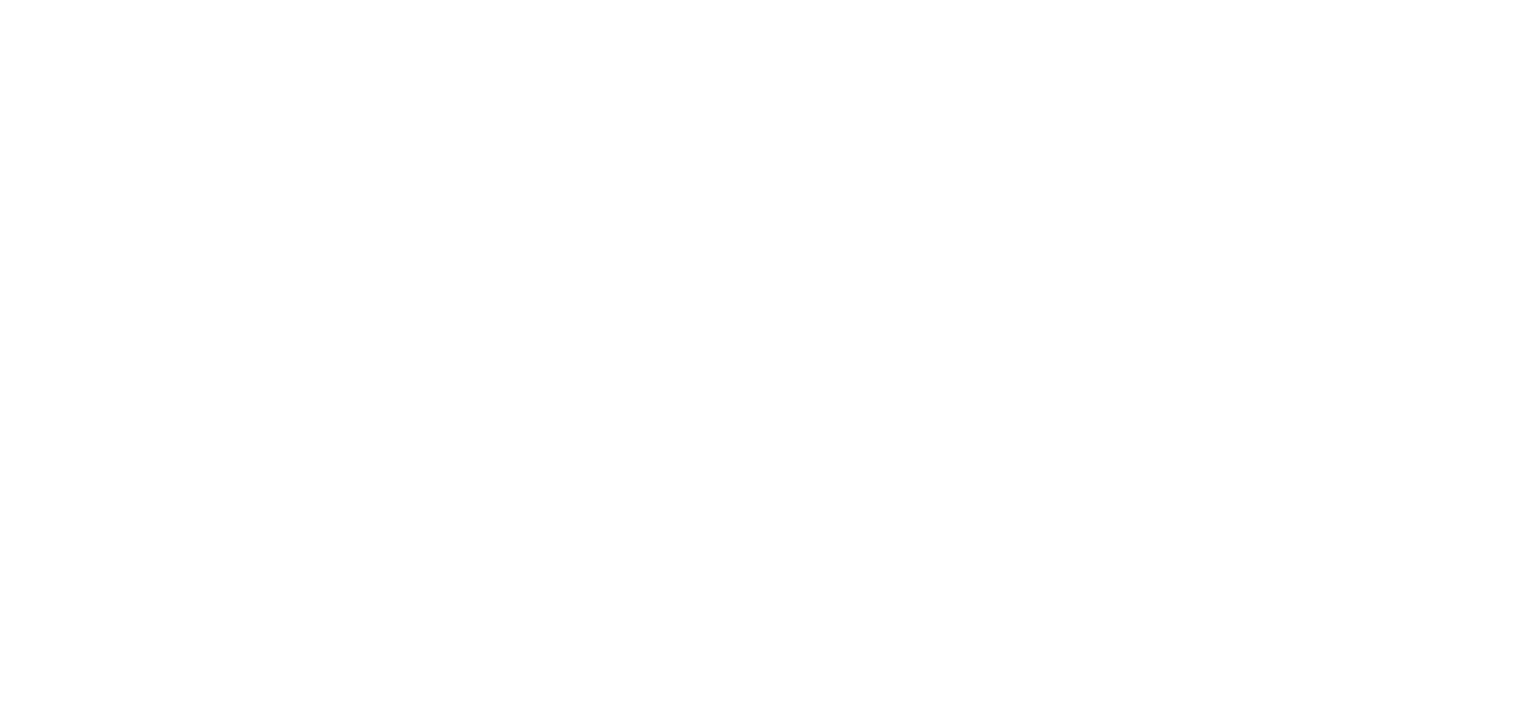 scroll, scrollTop: 0, scrollLeft: 0, axis: both 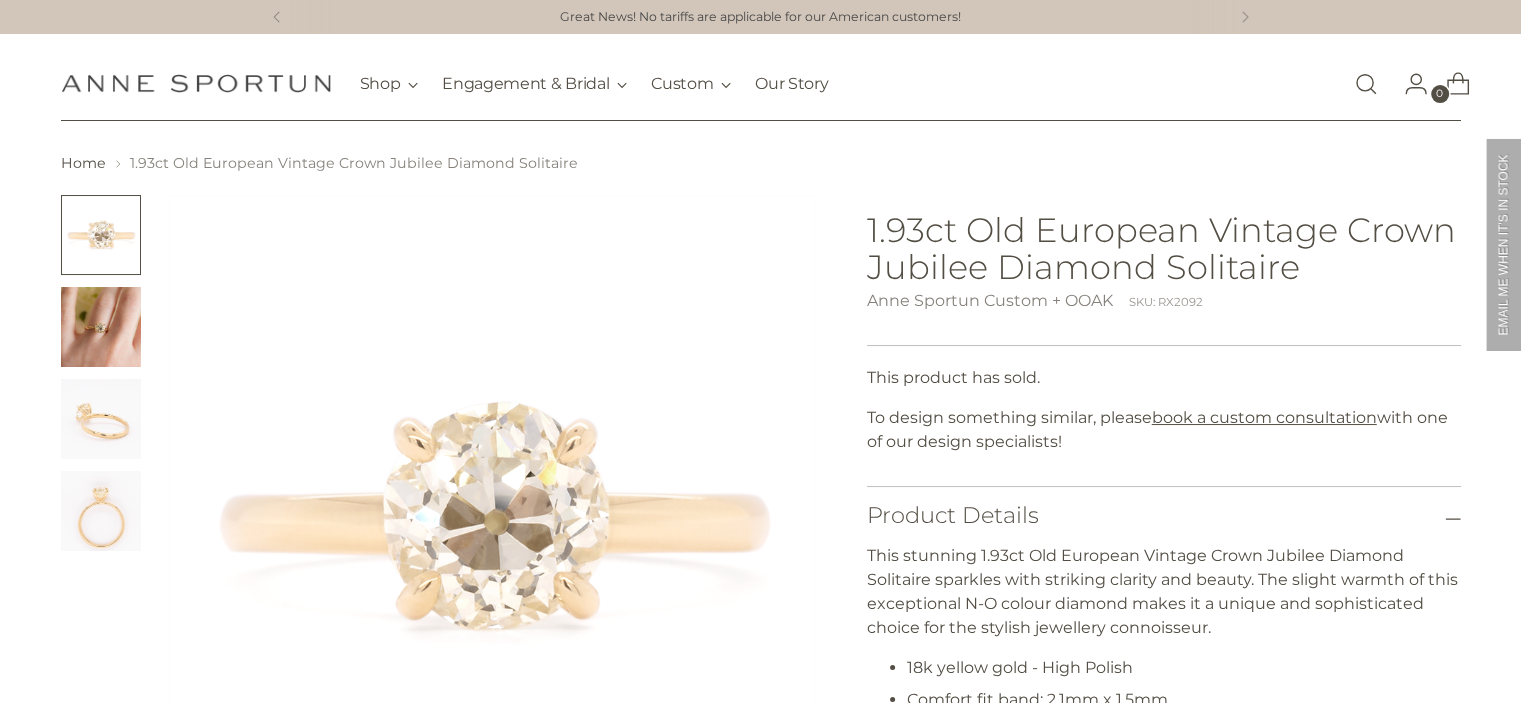 click at bounding box center [101, 419] 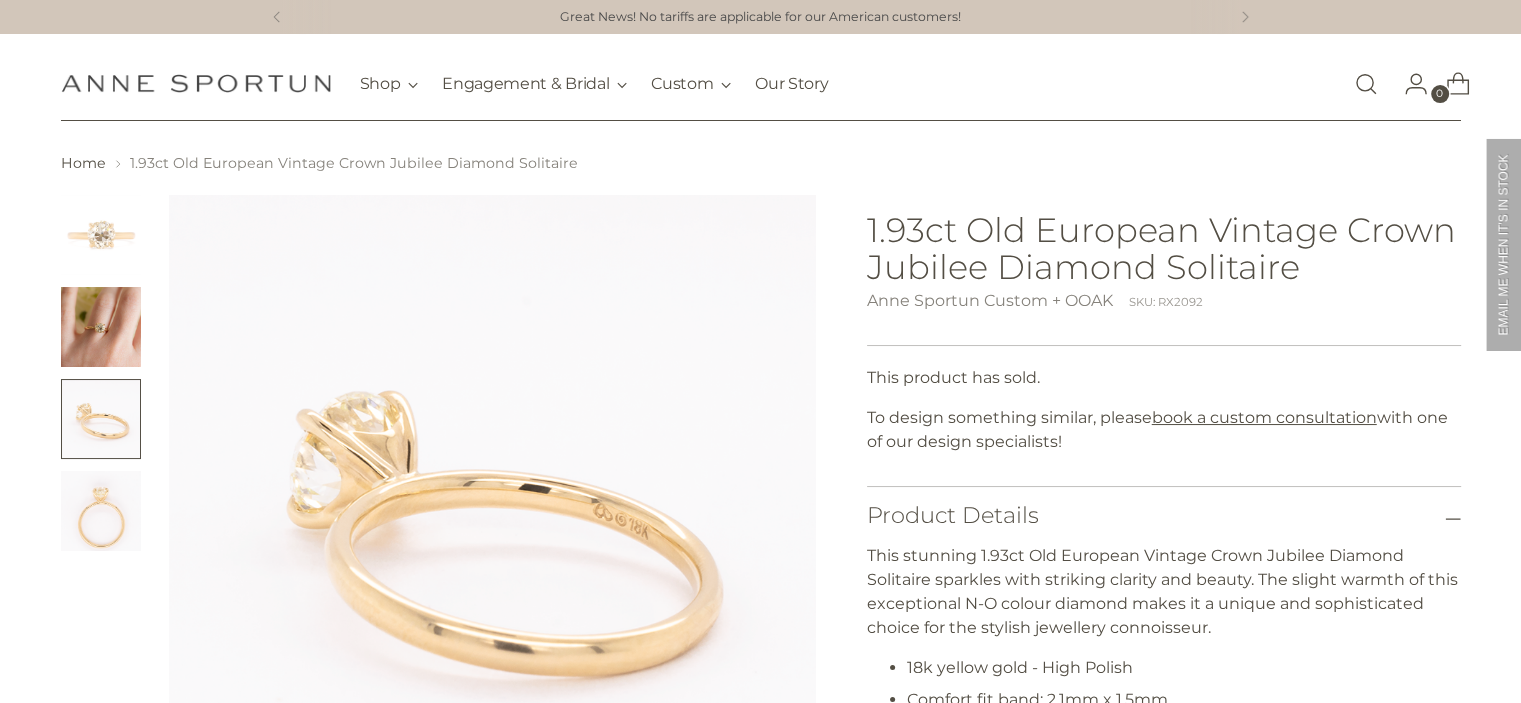 click at bounding box center (101, 511) 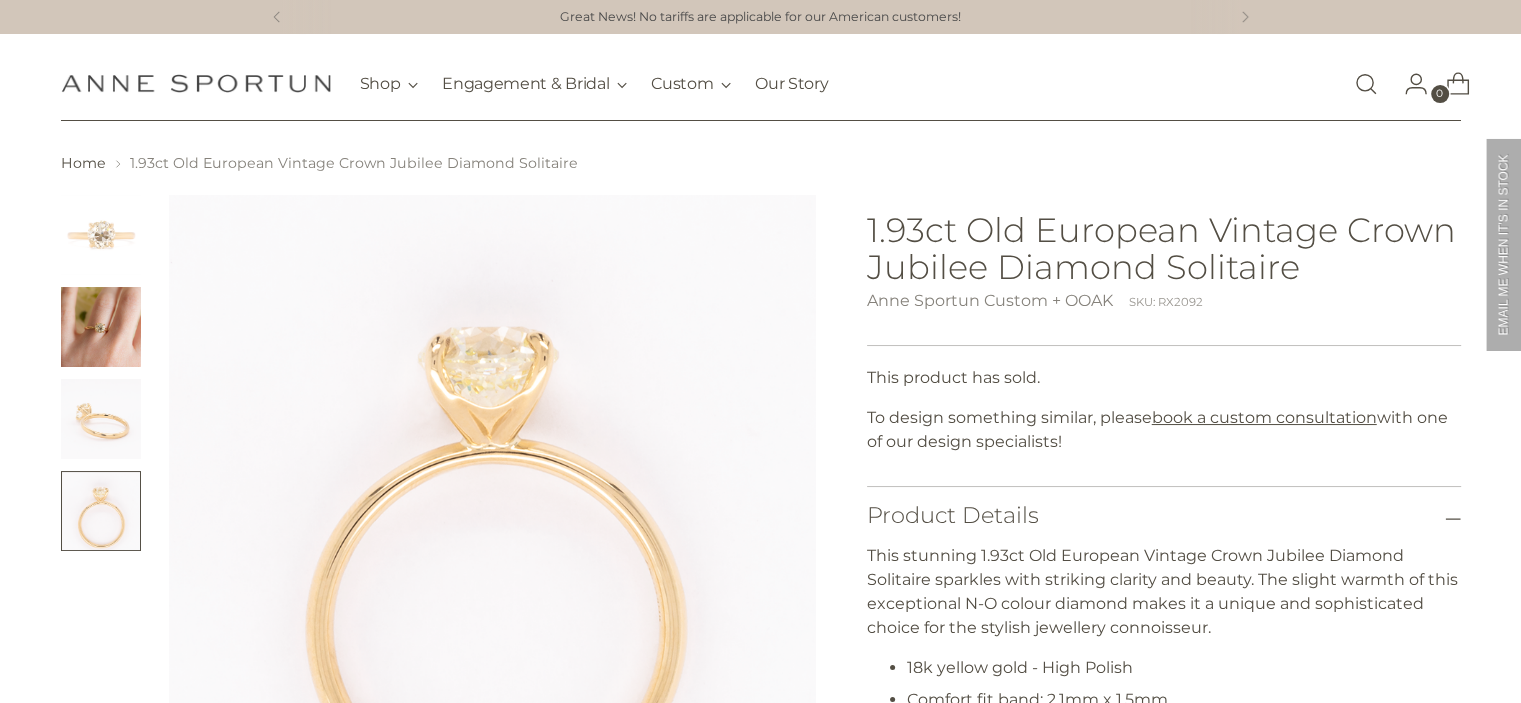 click at bounding box center [101, 235] 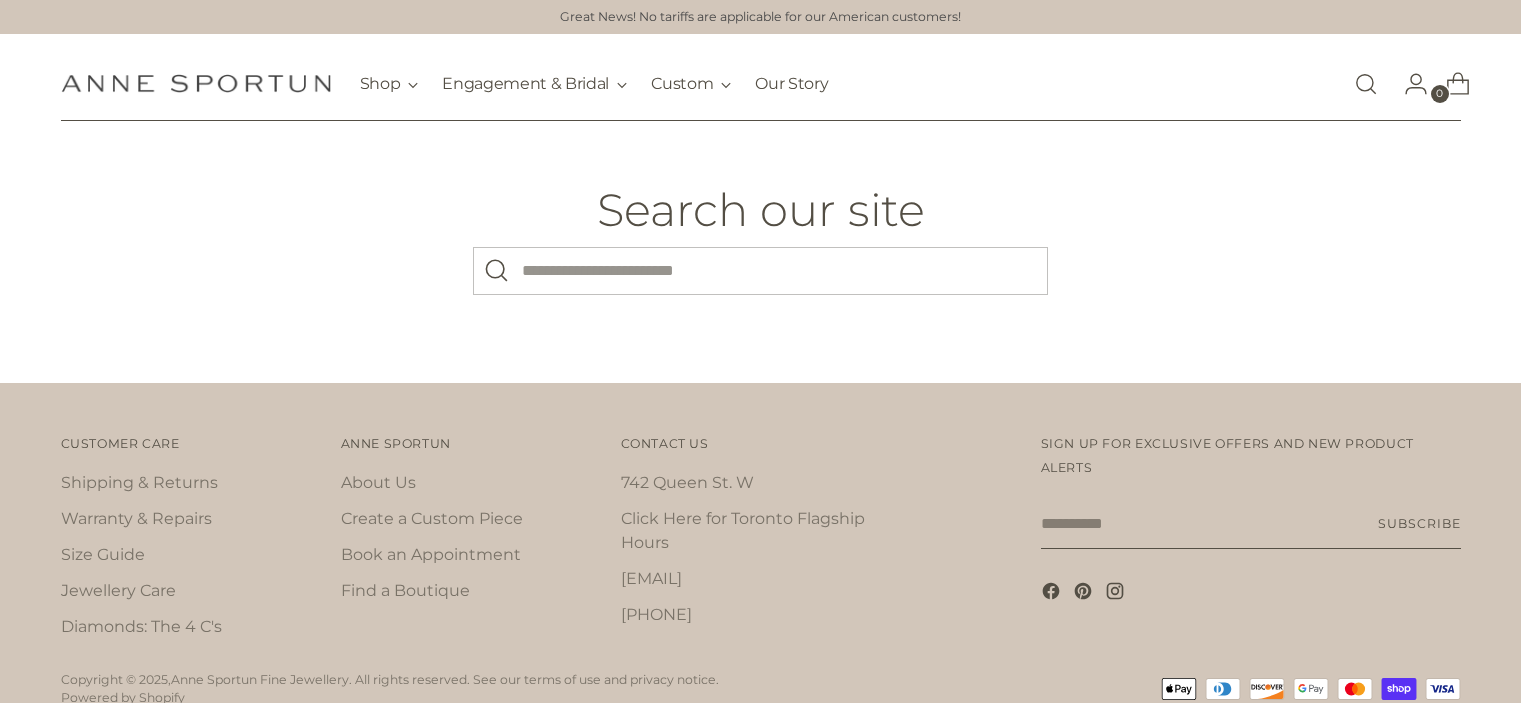 scroll, scrollTop: 0, scrollLeft: 0, axis: both 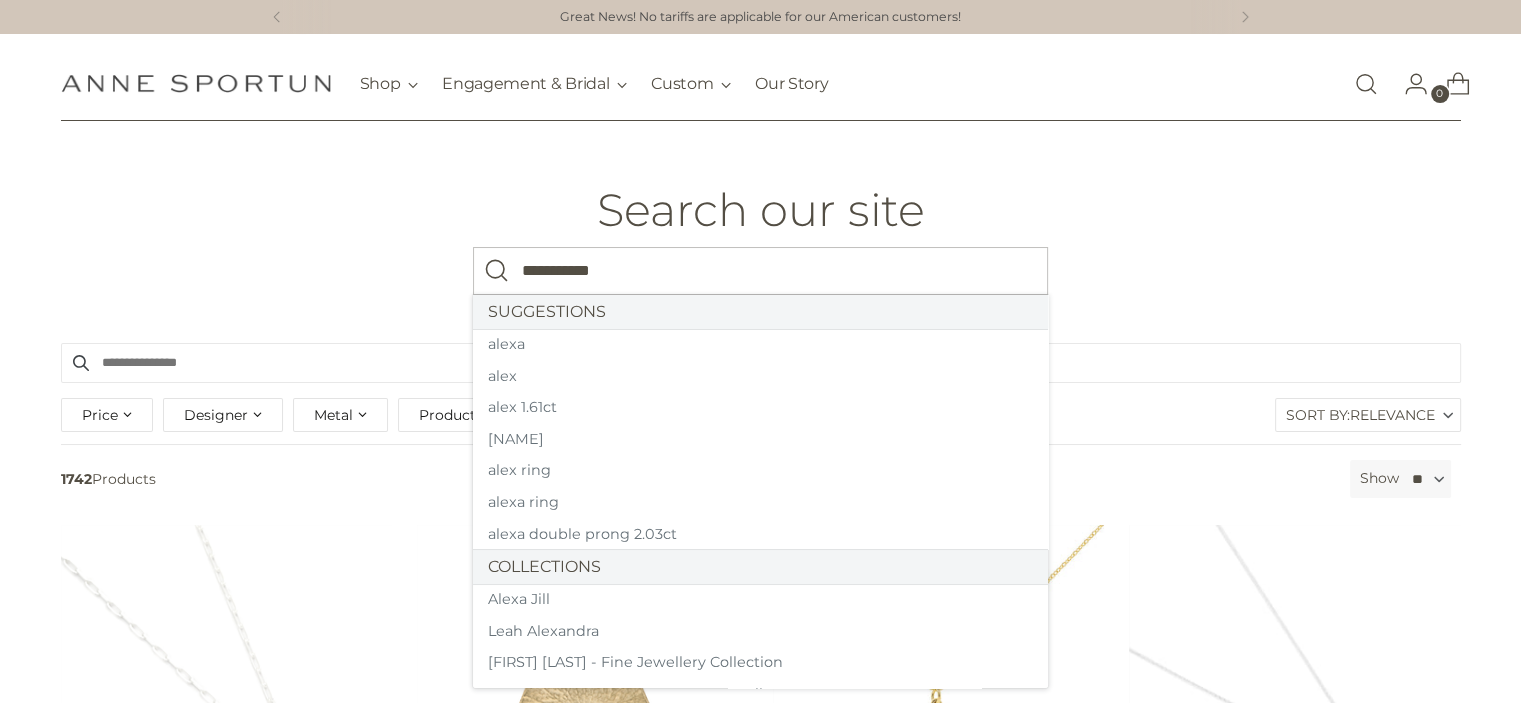 type on "**********" 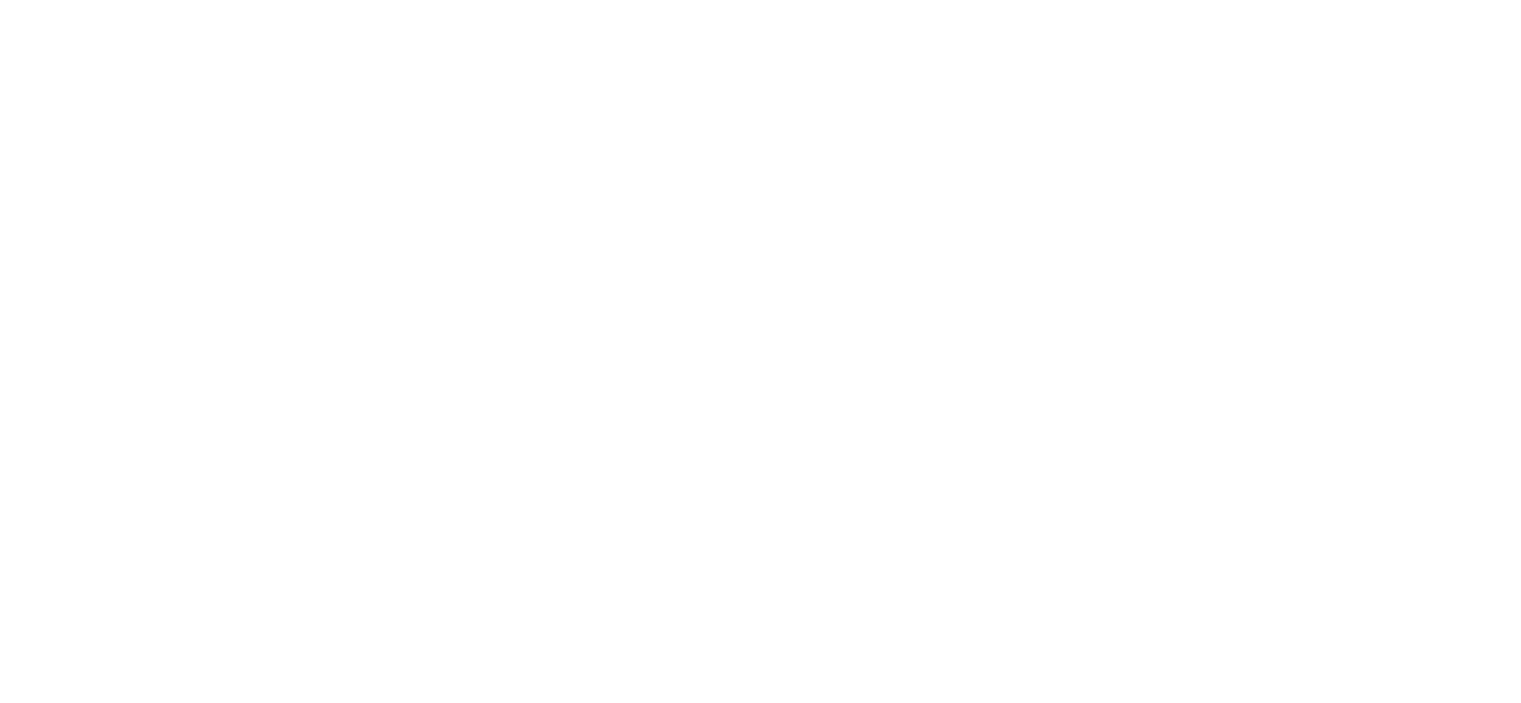 scroll, scrollTop: 0, scrollLeft: 0, axis: both 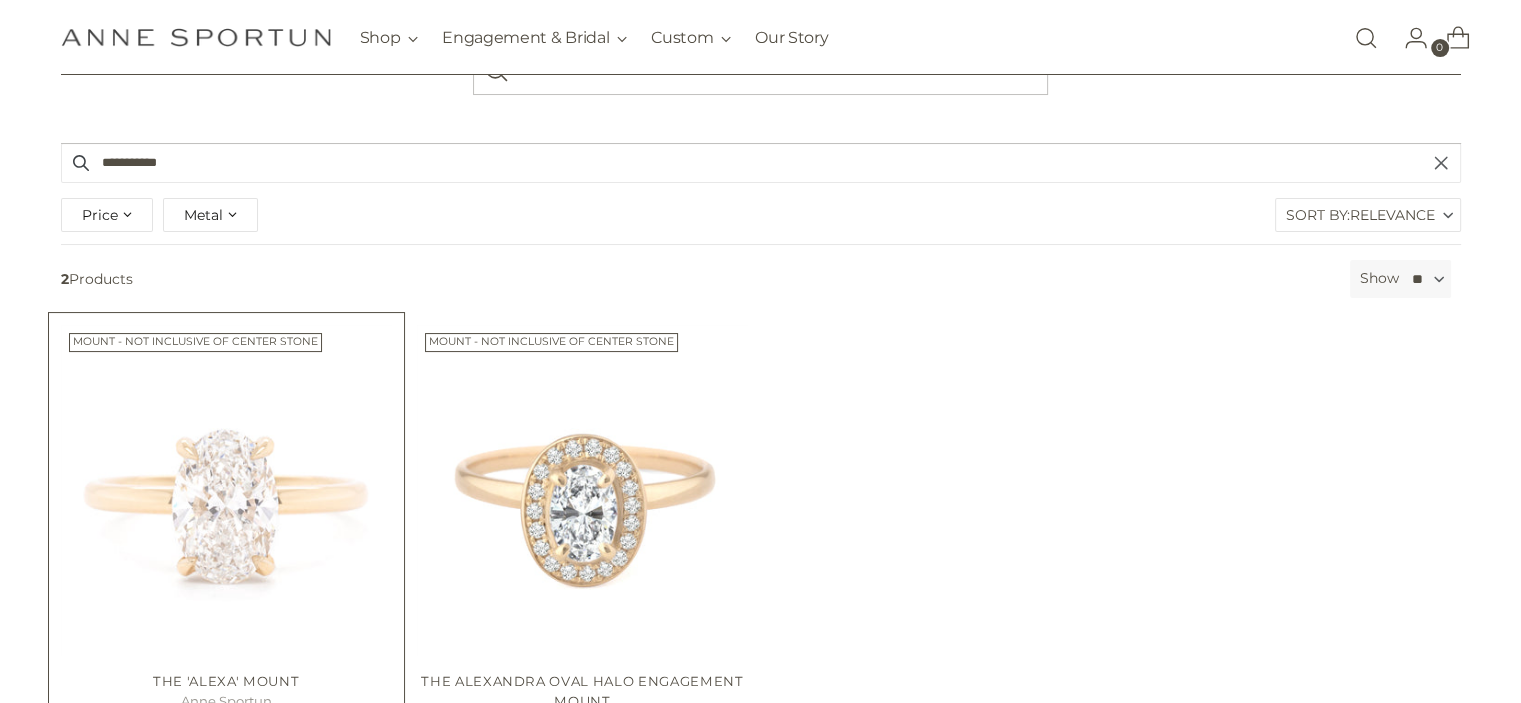click at bounding box center (0, 0) 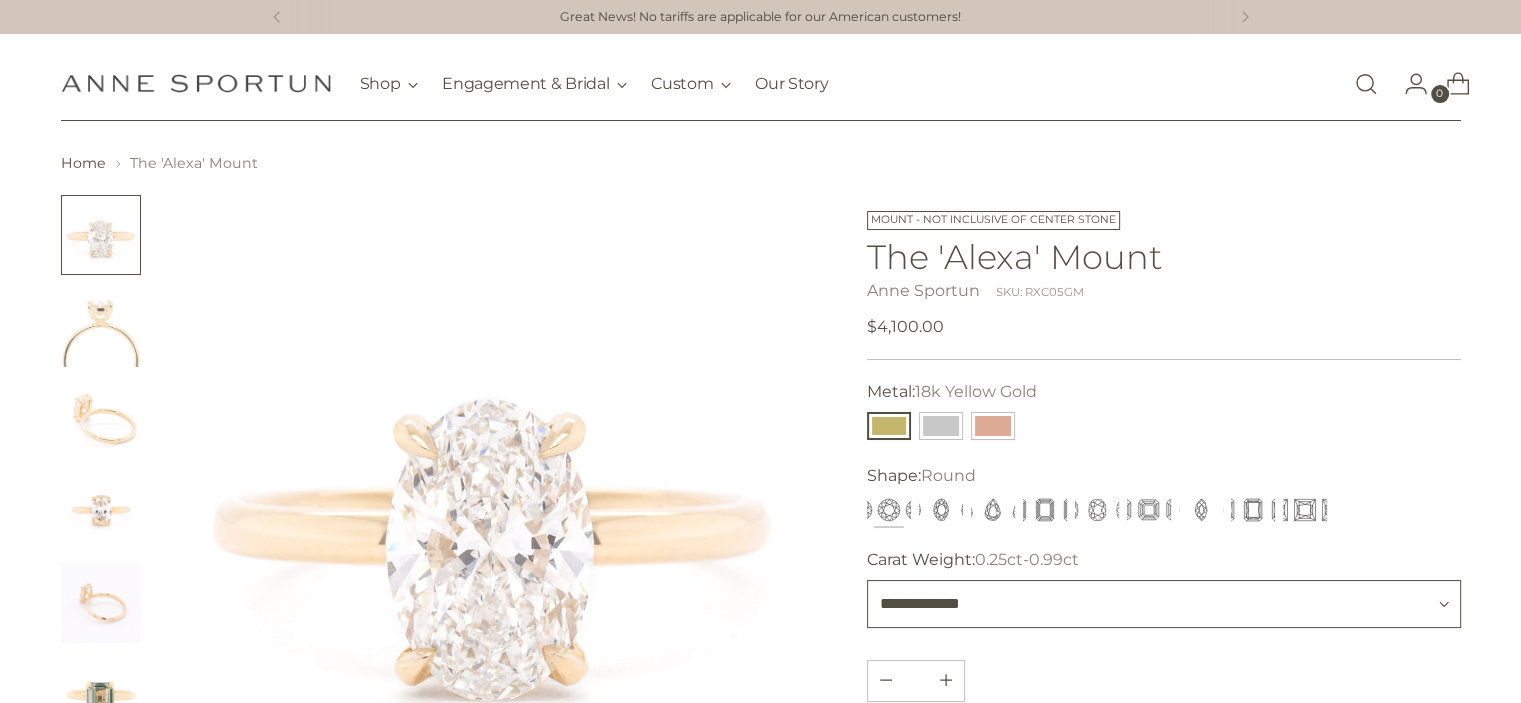 scroll, scrollTop: 100, scrollLeft: 0, axis: vertical 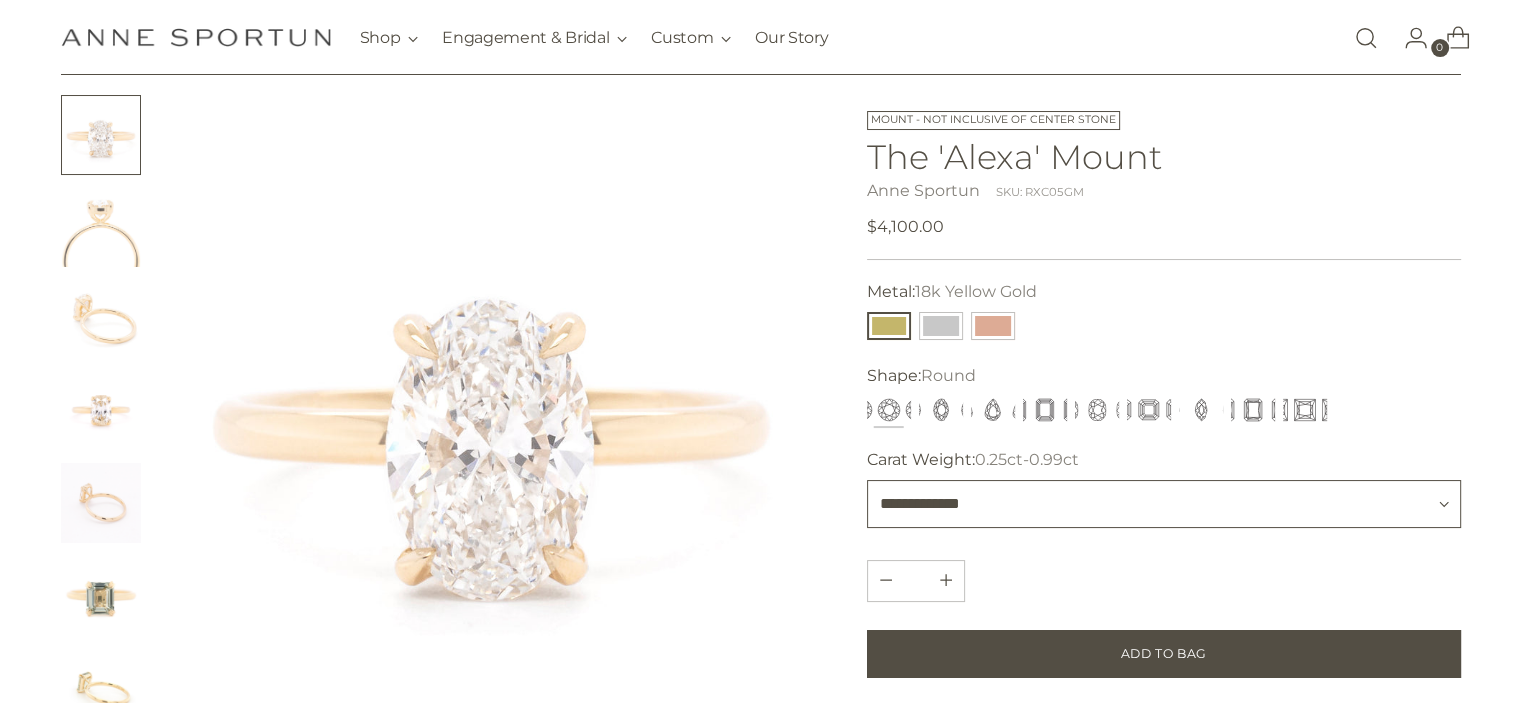 click on "**********" at bounding box center (1164, 504) 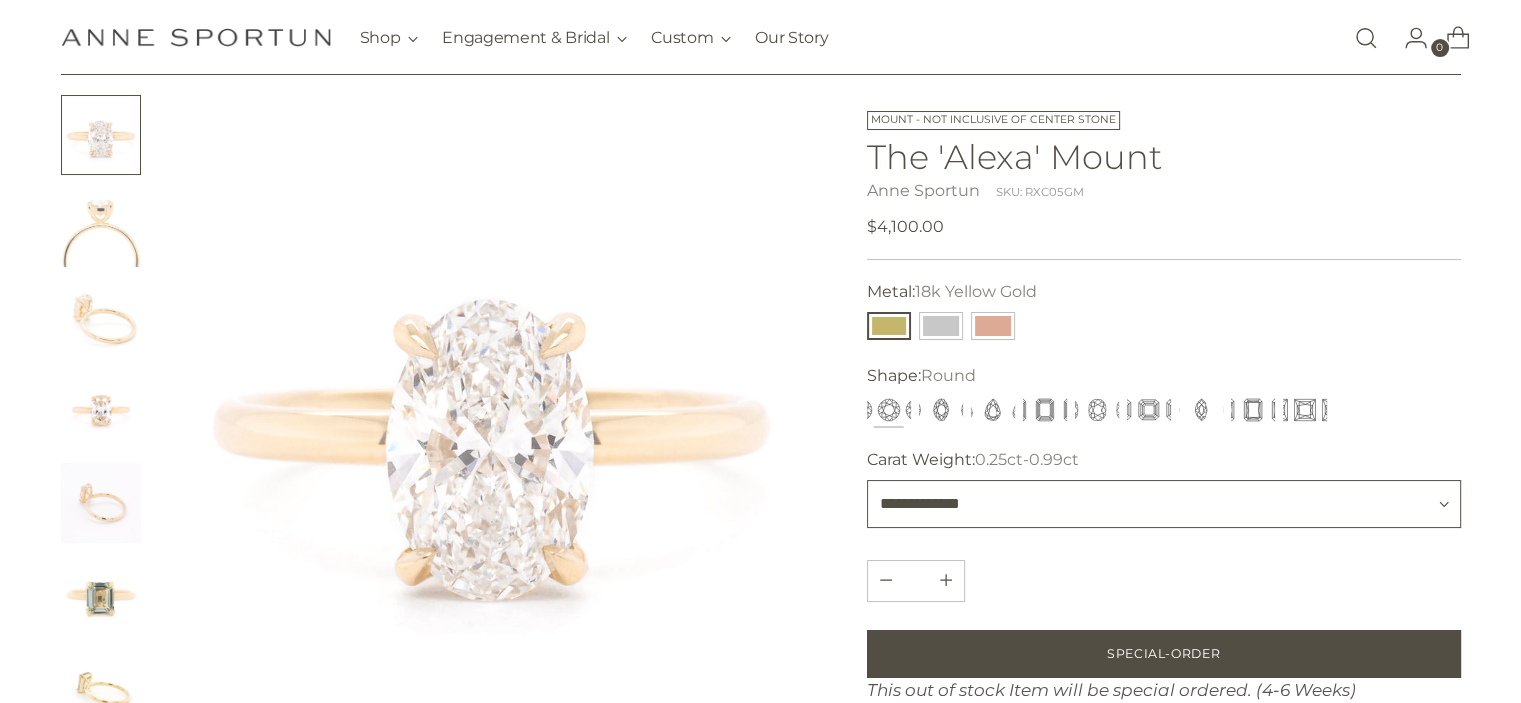 select on "**********" 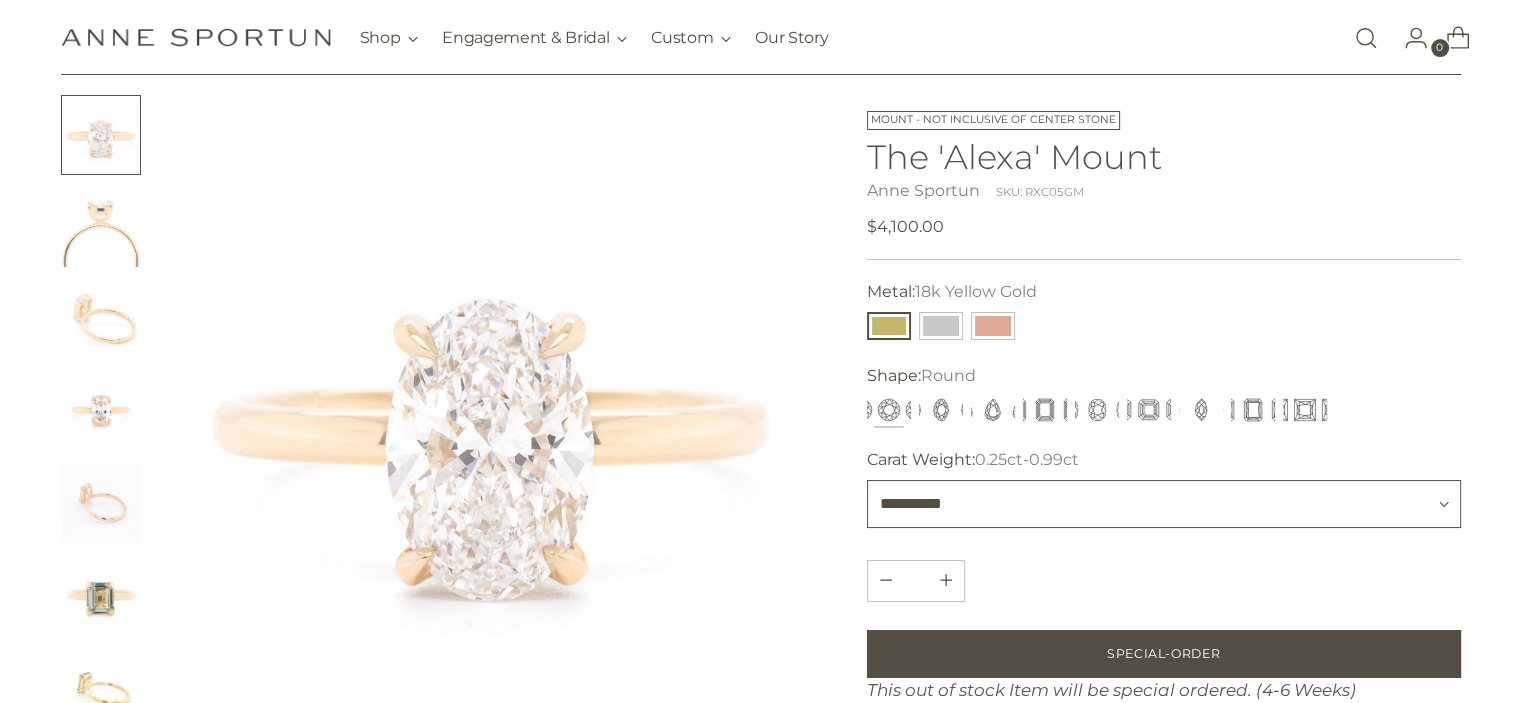 type 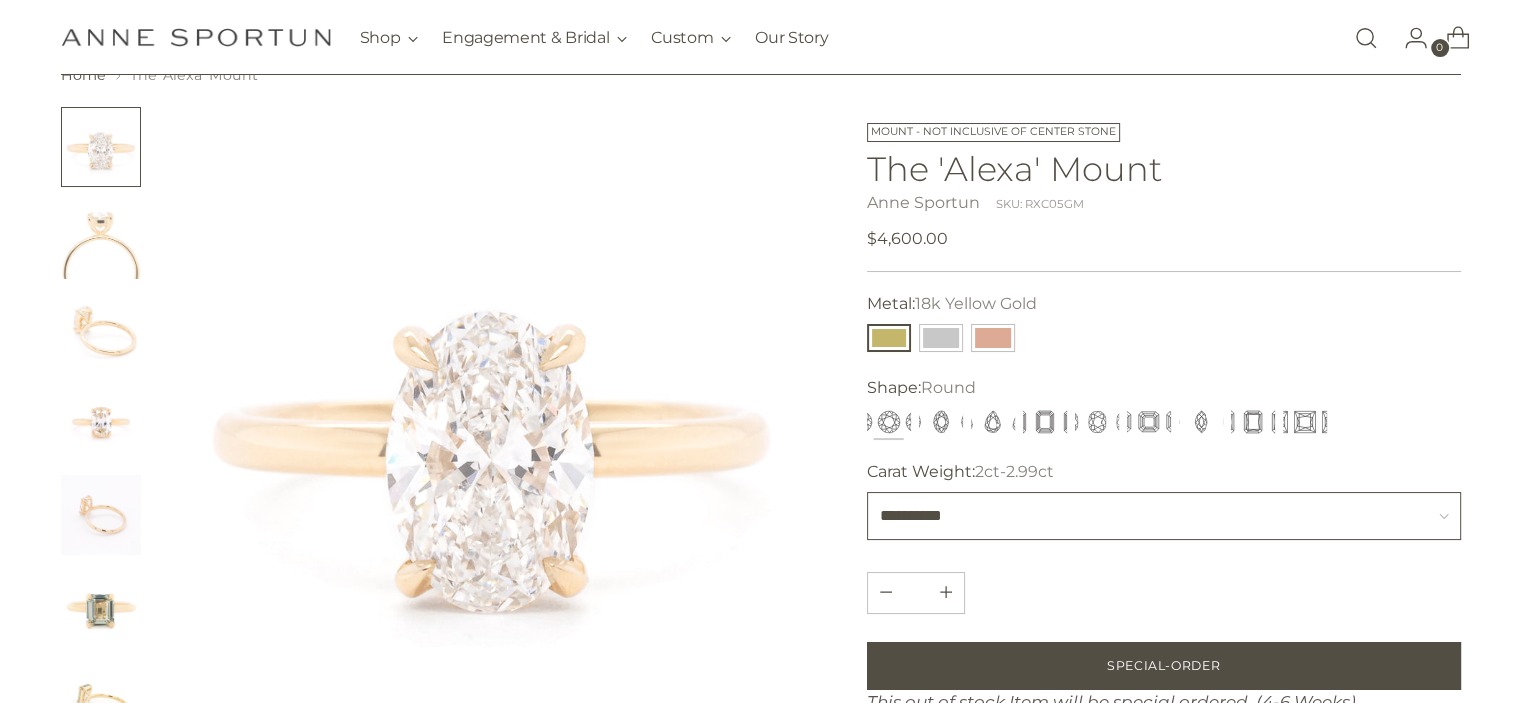 scroll, scrollTop: 100, scrollLeft: 0, axis: vertical 